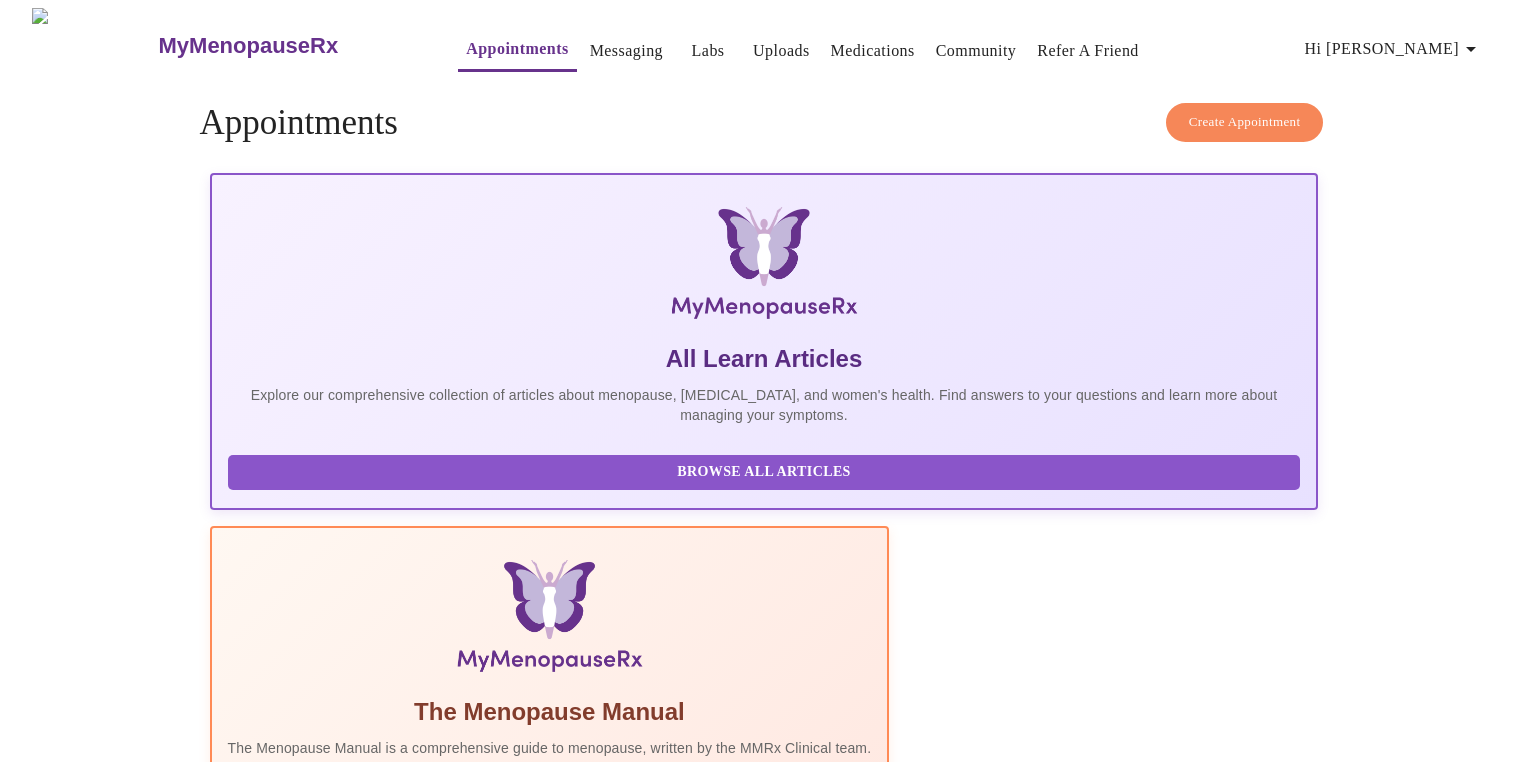 scroll, scrollTop: 0, scrollLeft: 0, axis: both 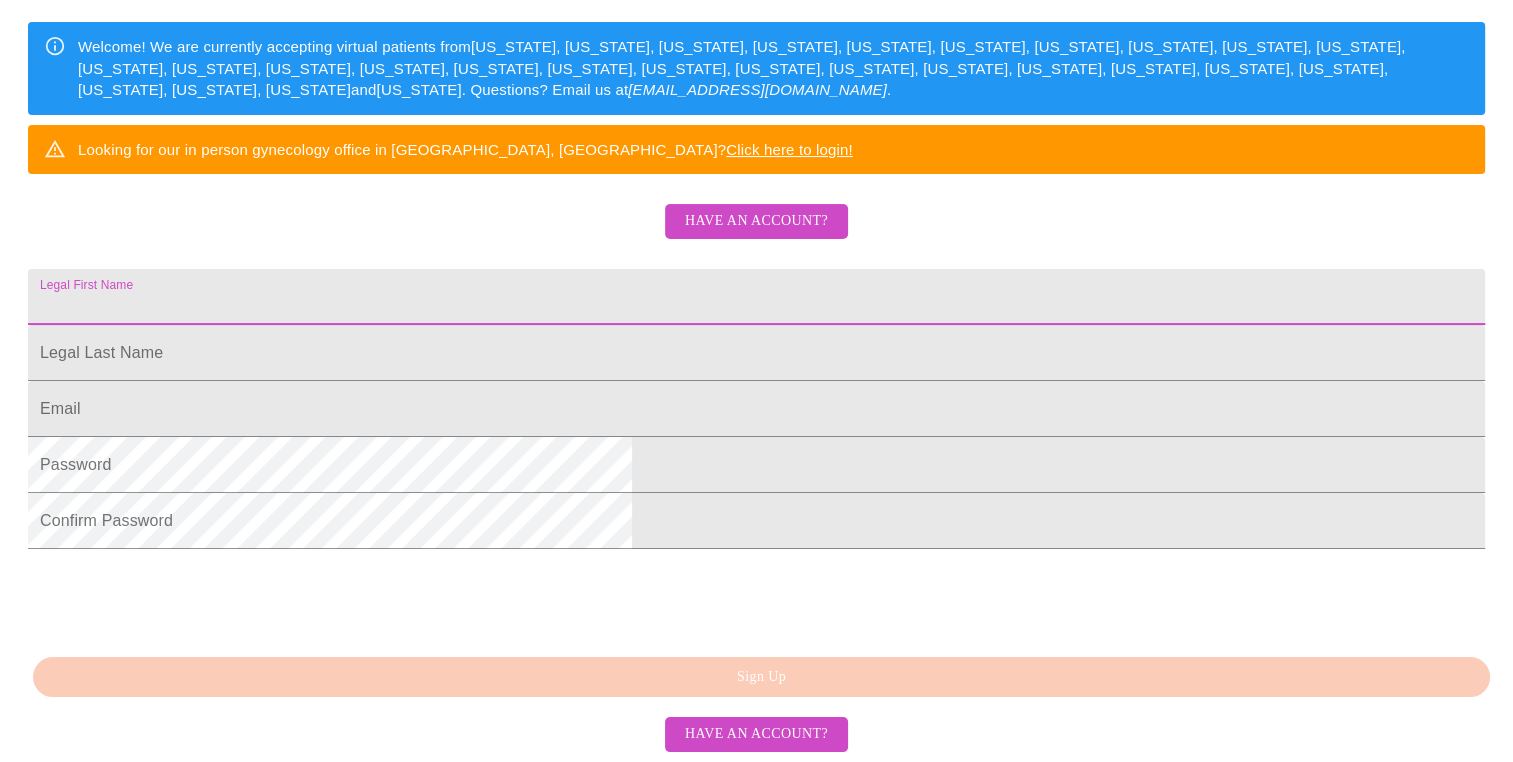 click on "Legal First Name" at bounding box center (756, 297) 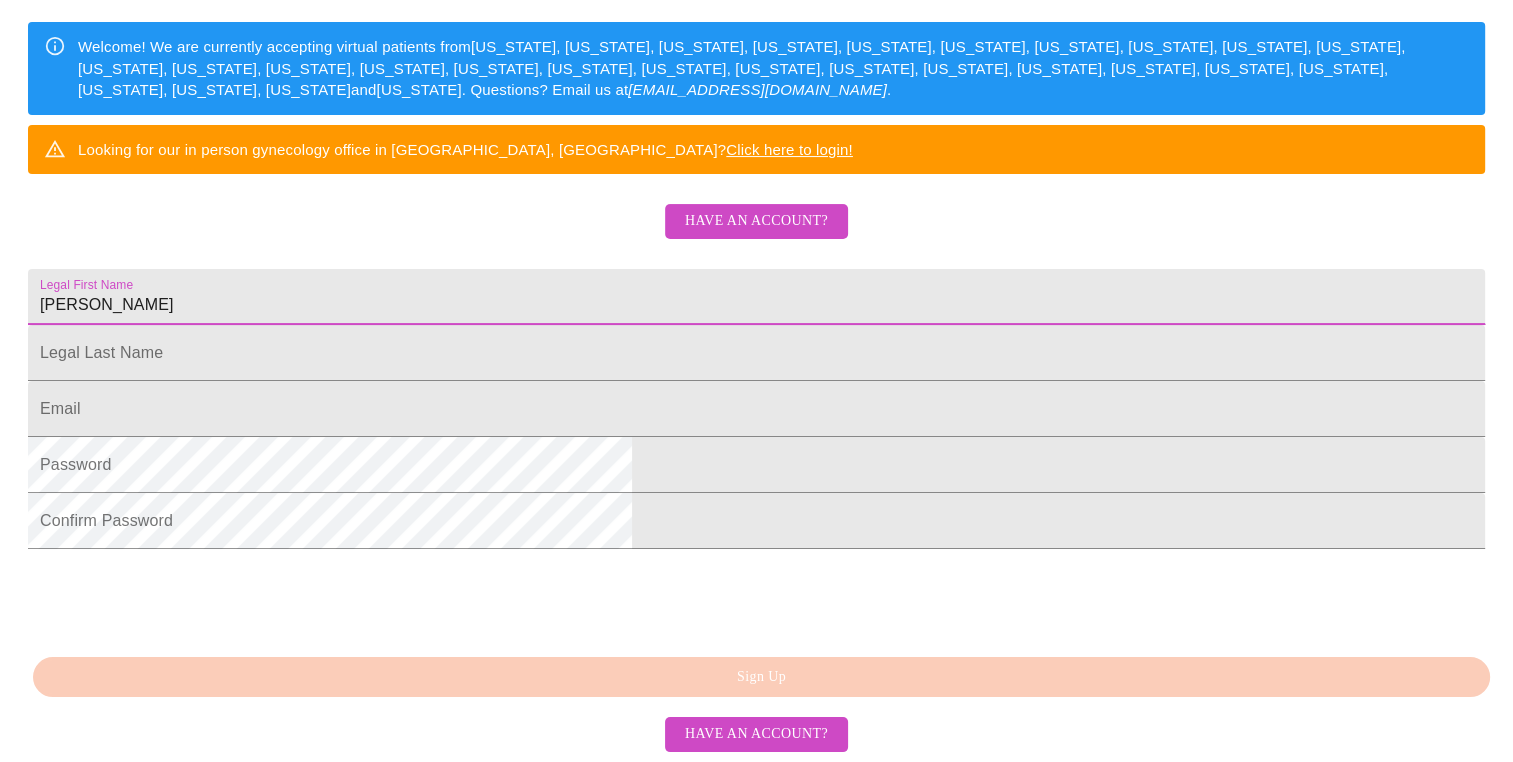 type on "Candice" 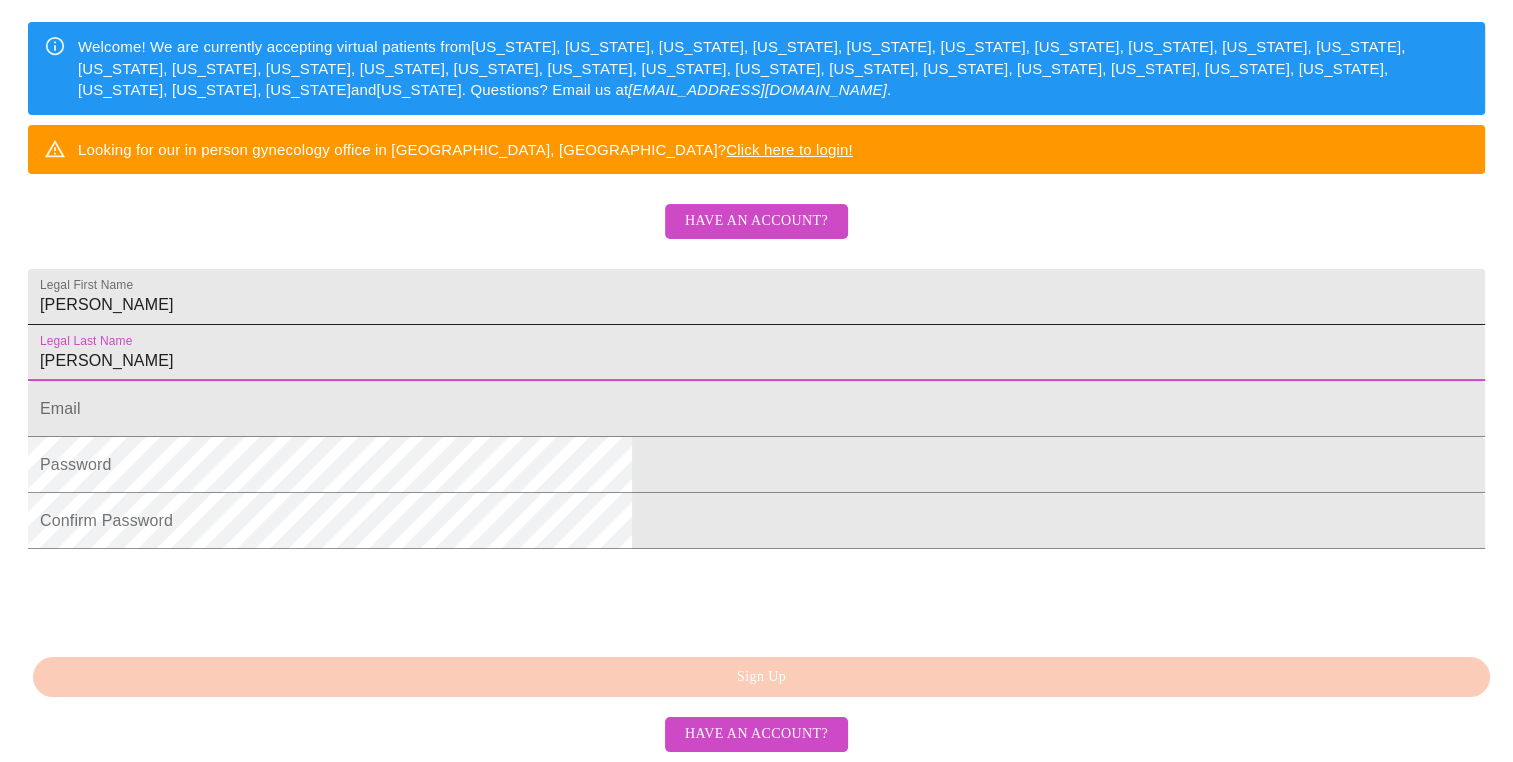 type on "Thomas" 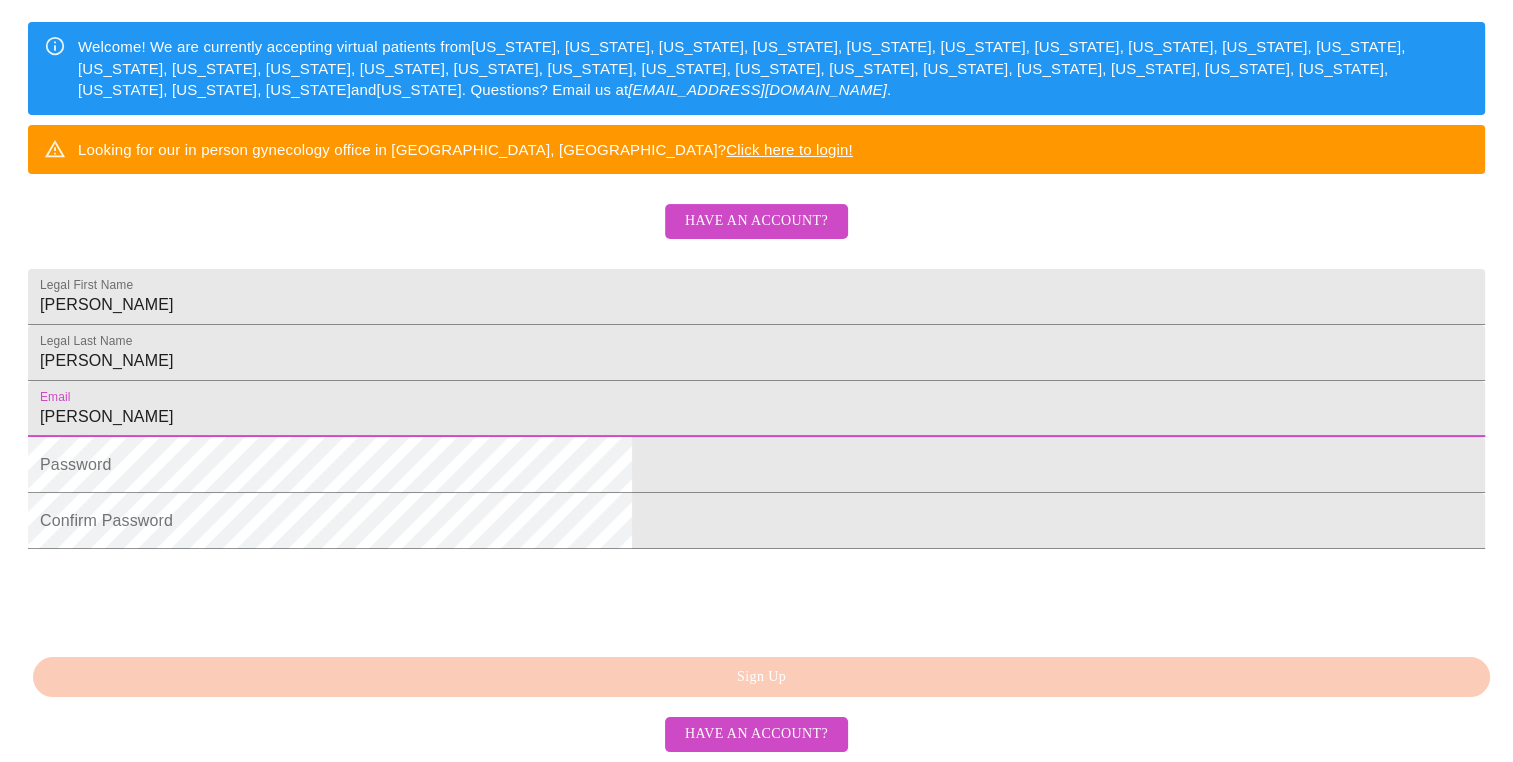 type on "thomas.educonsultant@gmail.com" 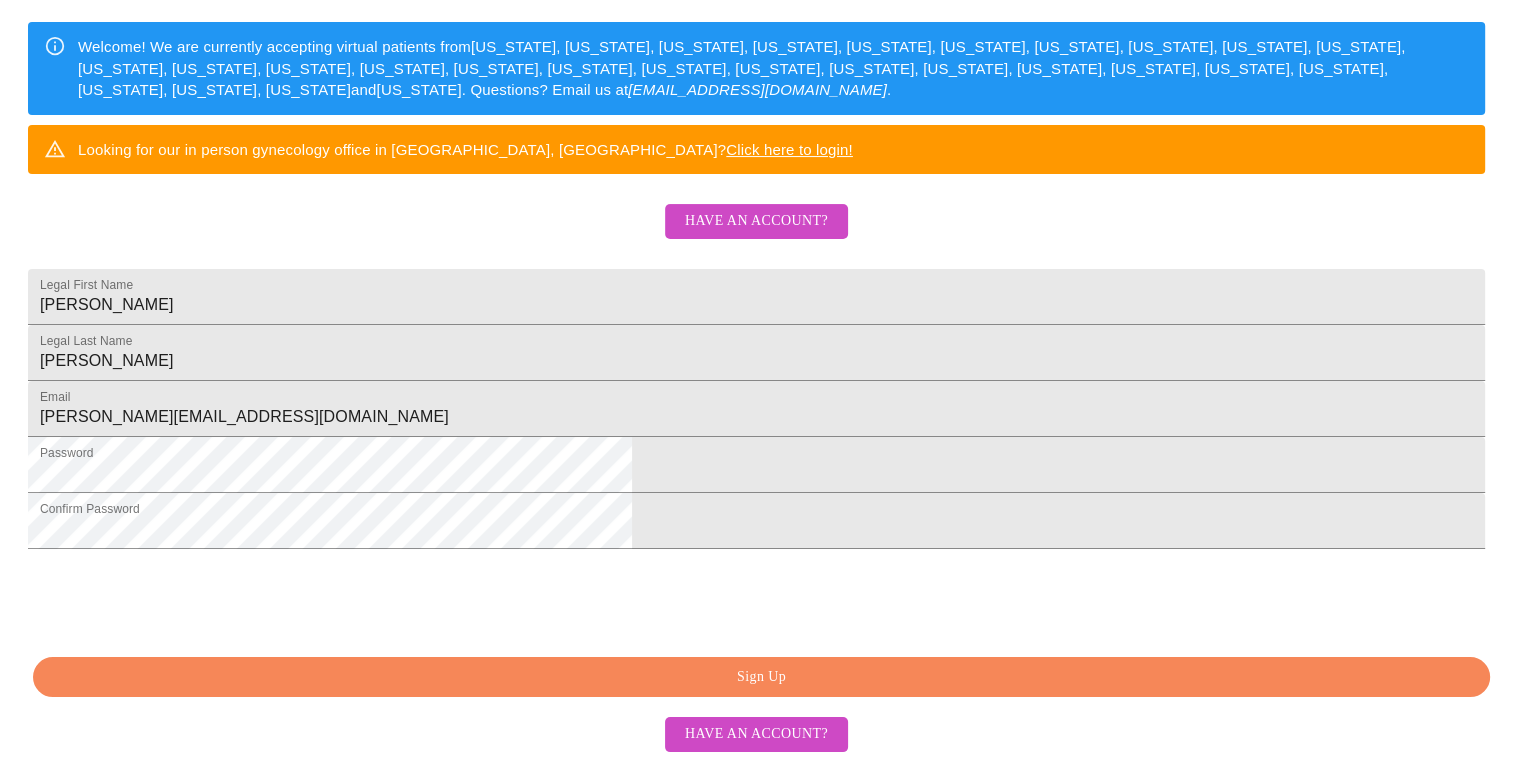 scroll, scrollTop: 468, scrollLeft: 0, axis: vertical 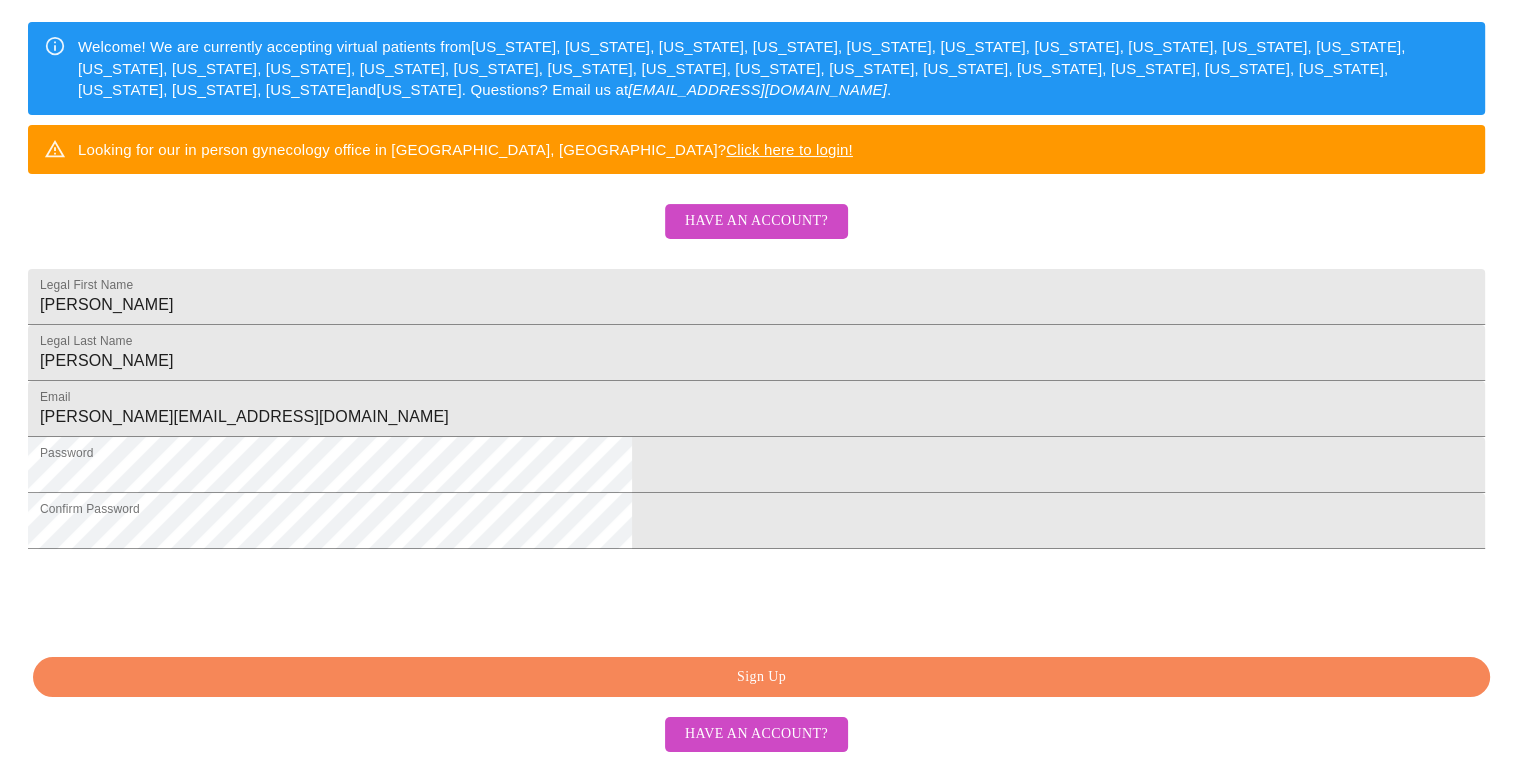 click on "Sign Up" at bounding box center (761, 677) 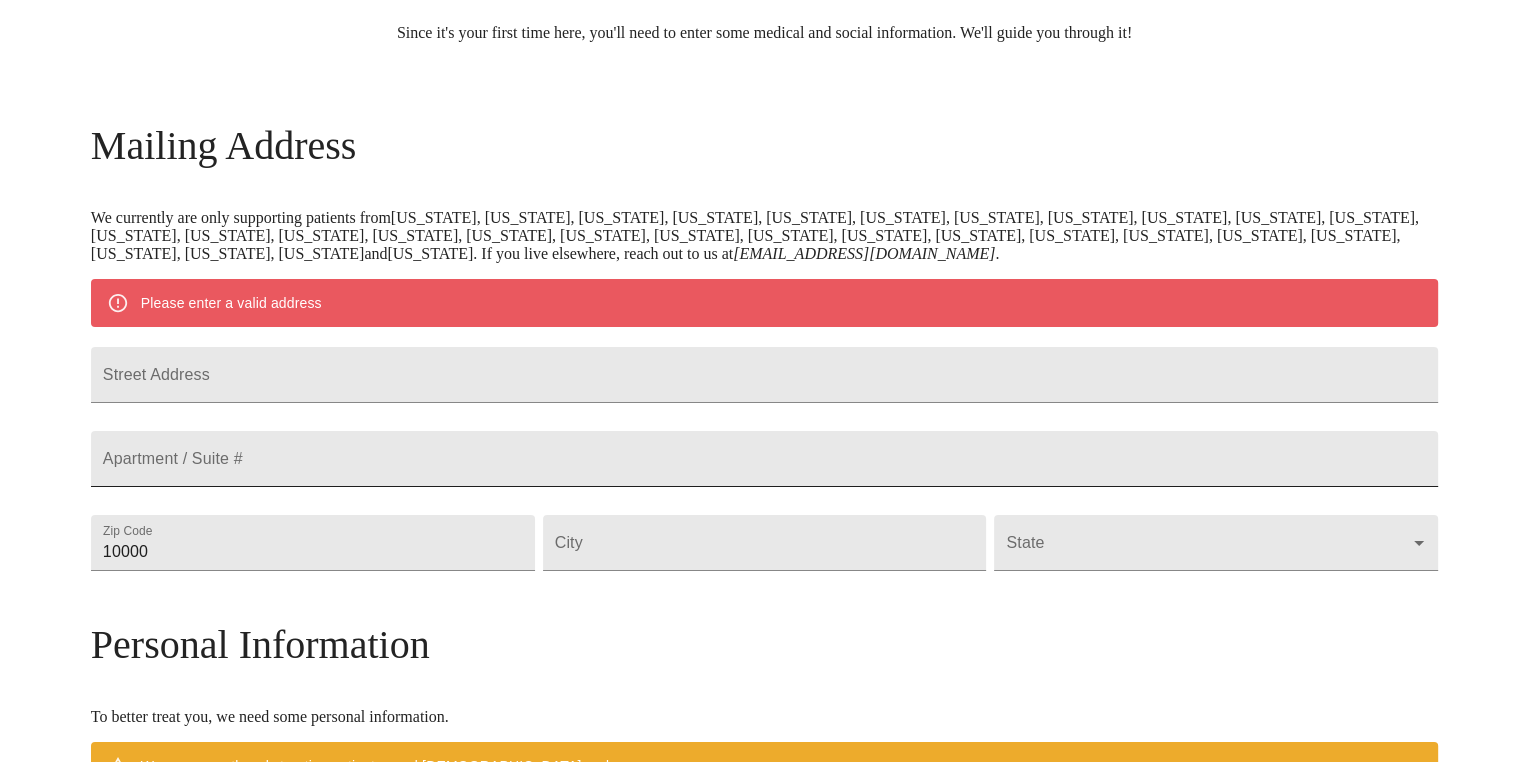 scroll, scrollTop: 205, scrollLeft: 0, axis: vertical 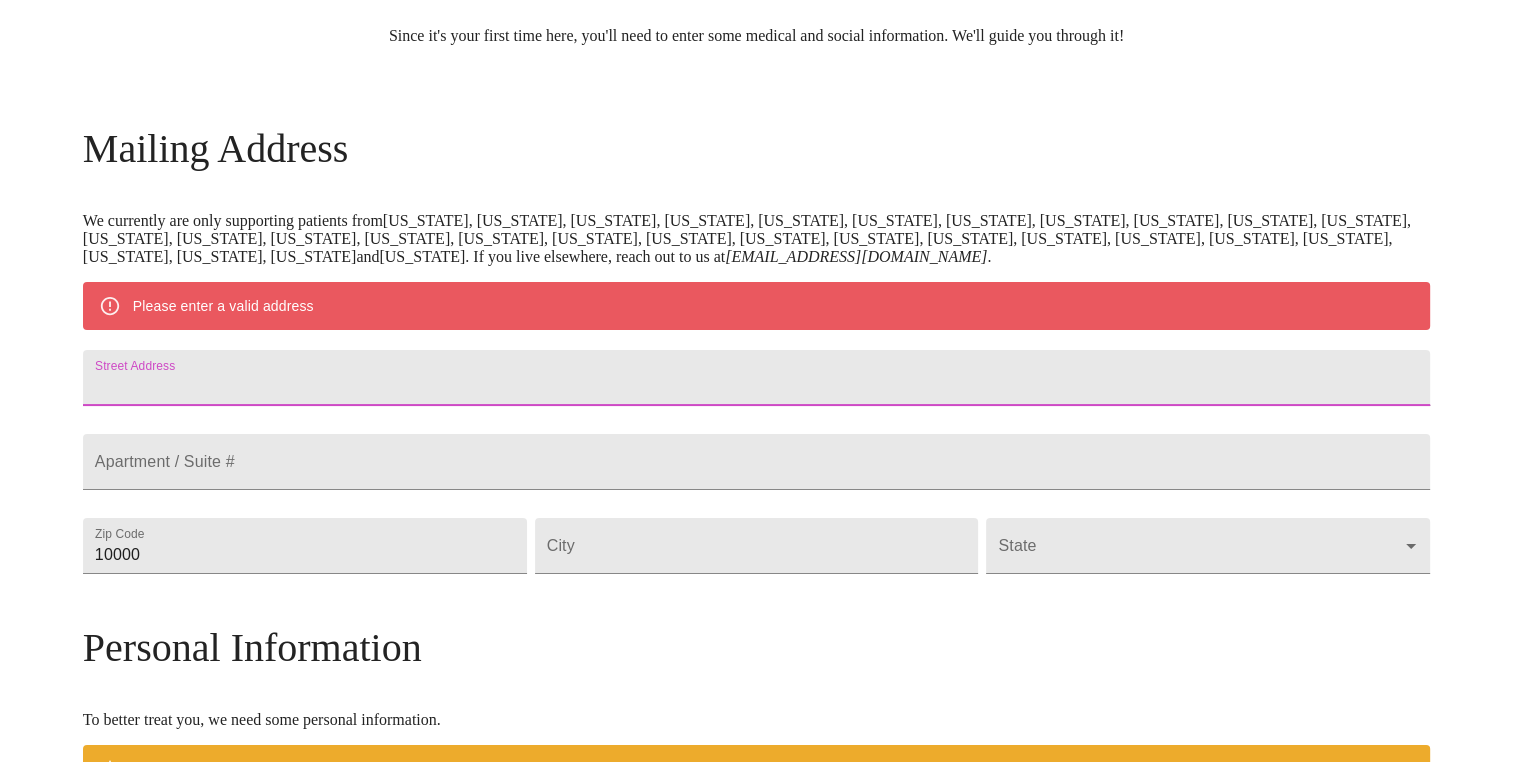 click on "Street Address" at bounding box center (756, 378) 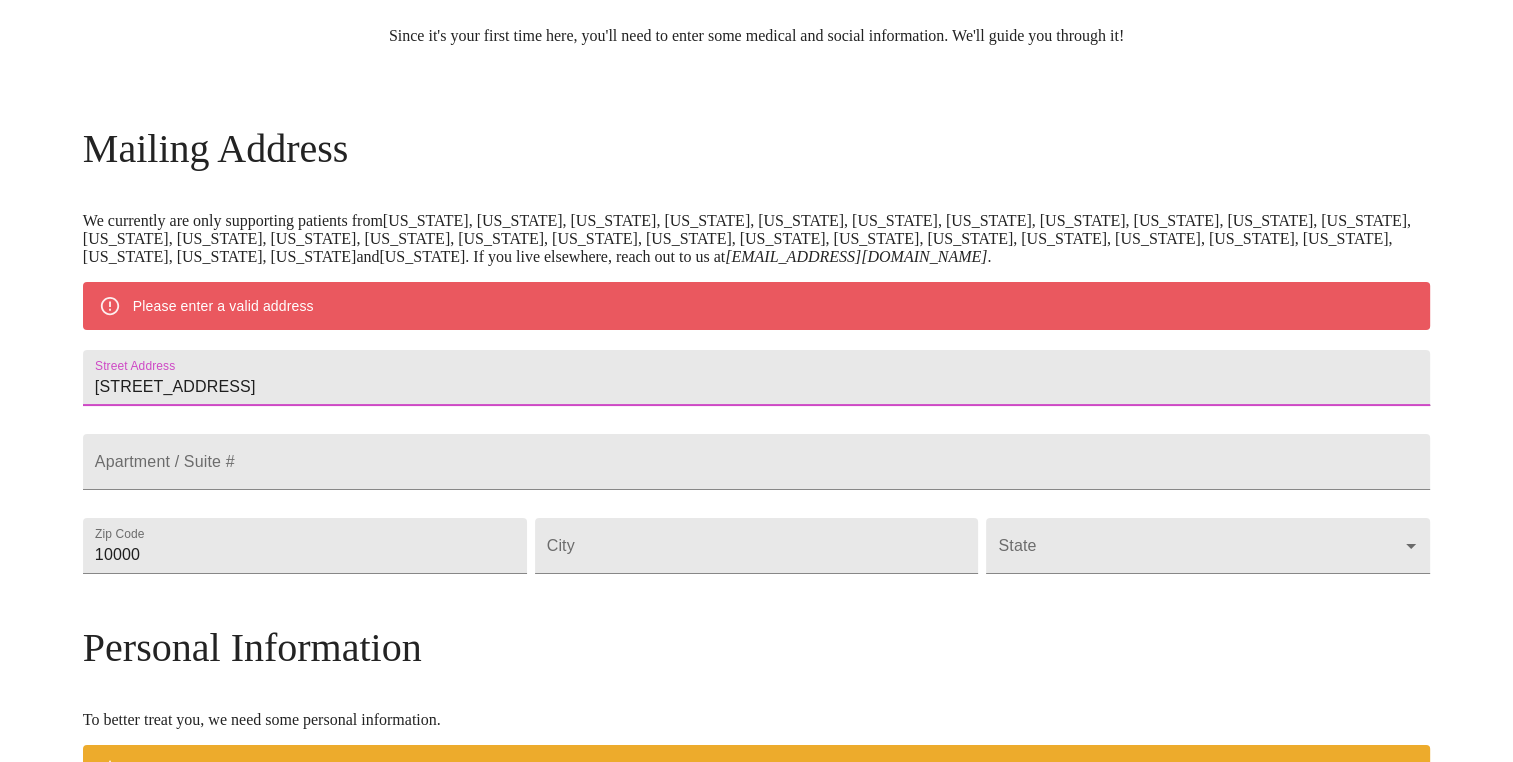 type on "5908 Royal Castle Ln" 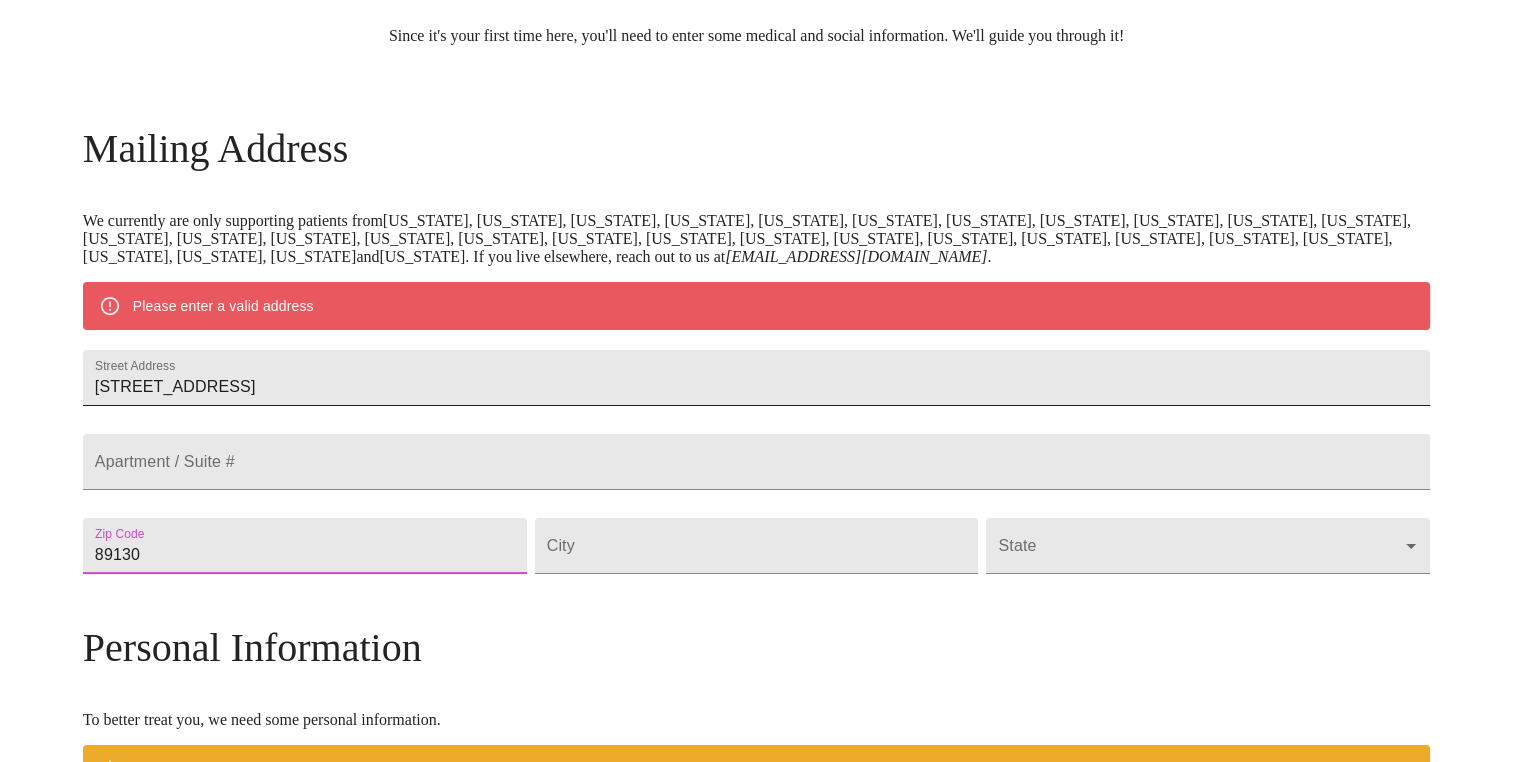 type on "89130" 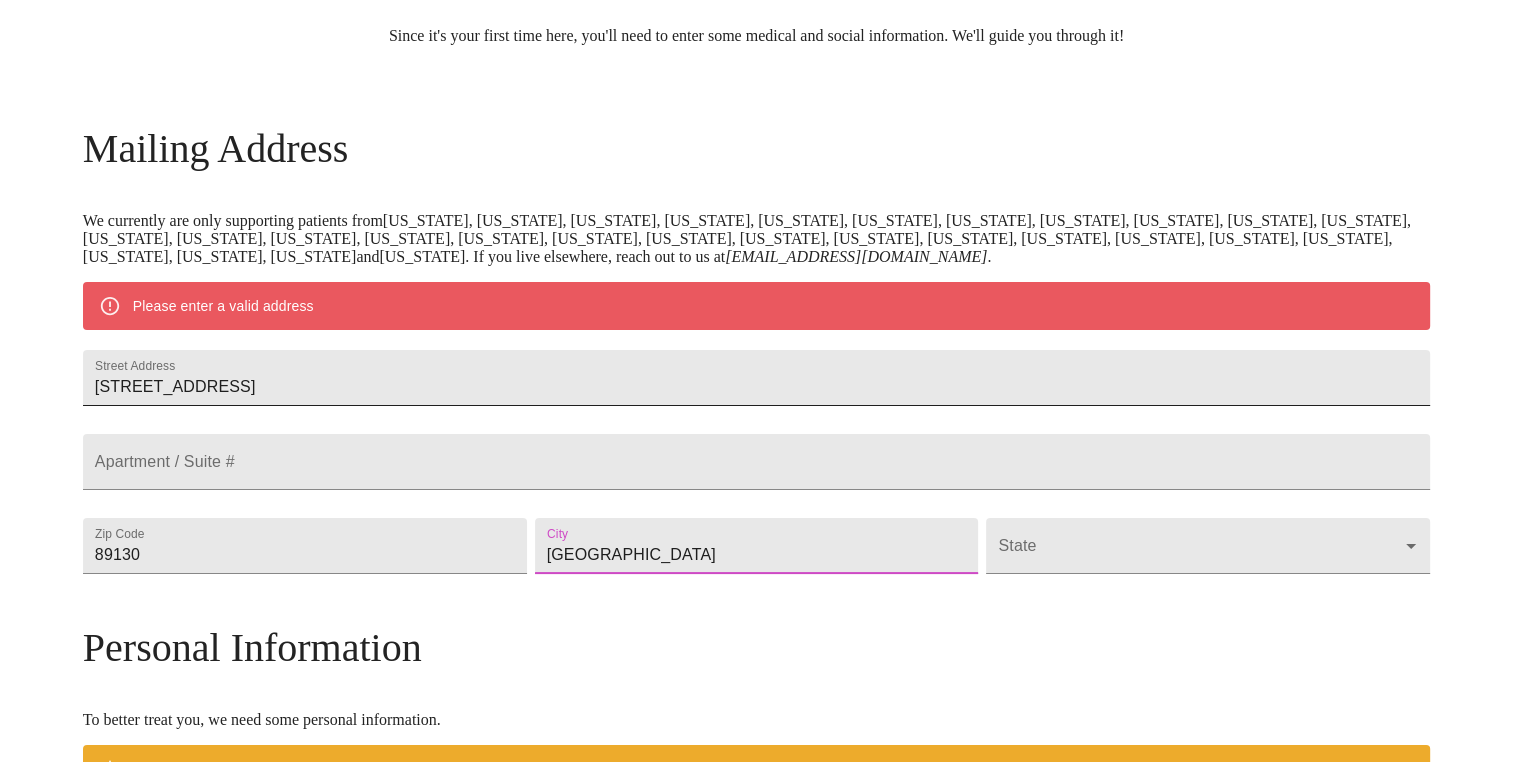 type on "Las Vegas" 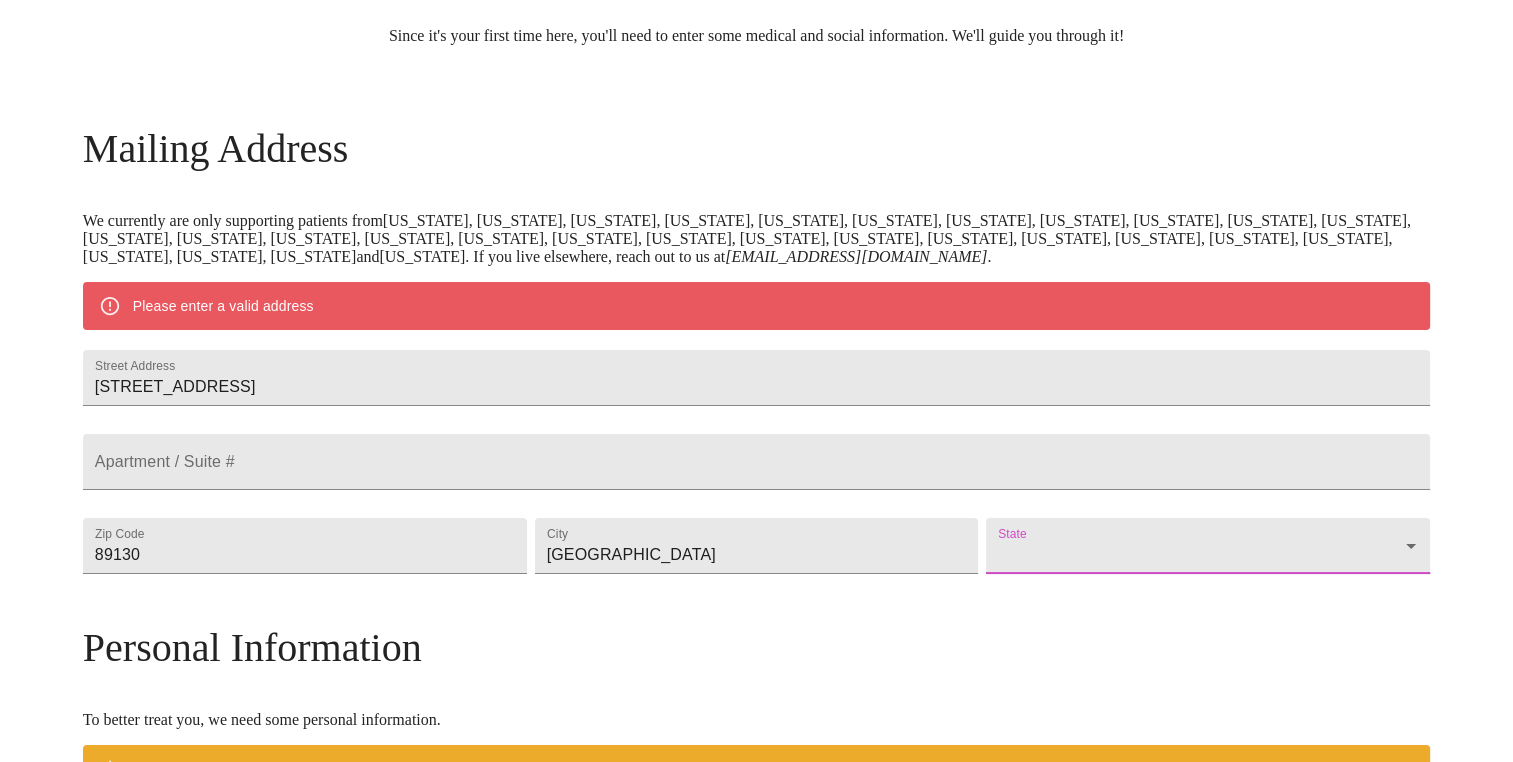 click on "MyMenopauseRx Welcome to MyMenopauseRx Since it's your first time here, you'll need to enter some medical and social information.  We'll guide you through it! Mailing Address We currently are only supporting patients from  Alabama, Arizona, Colorado, Delaware, Florida, Georgia, Idaho, Illinois, Indiana, Indiana, Iowa, Kansas, Kentucky, Louisiana, Maine, Michigan, Minnesota, Mississippi, Missouri, Nevada, Ohio, Oklahoma, Pennsylvania, Tennessee, Texas, Utah, Washington, West Virginia  and  Wisconsin . If you live elsewhere, reach out to us at  hello@mymenopauserx.com . Please enter a valid address Street Address 5908 Royal Castle Ln Apartment / Suite # Zip Code 89130 City Las Vegas State ​ Personal Information To better treat you, we need some personal information. We are currently only treating patients aged 38 and over Date of birth 07/20/2025 Sex Female Female Phone Number (   )    - Receive Text Message Notifications Terms of Service & Privacy Policy By  Continuing Terms of Service  and our" at bounding box center [756, 582] 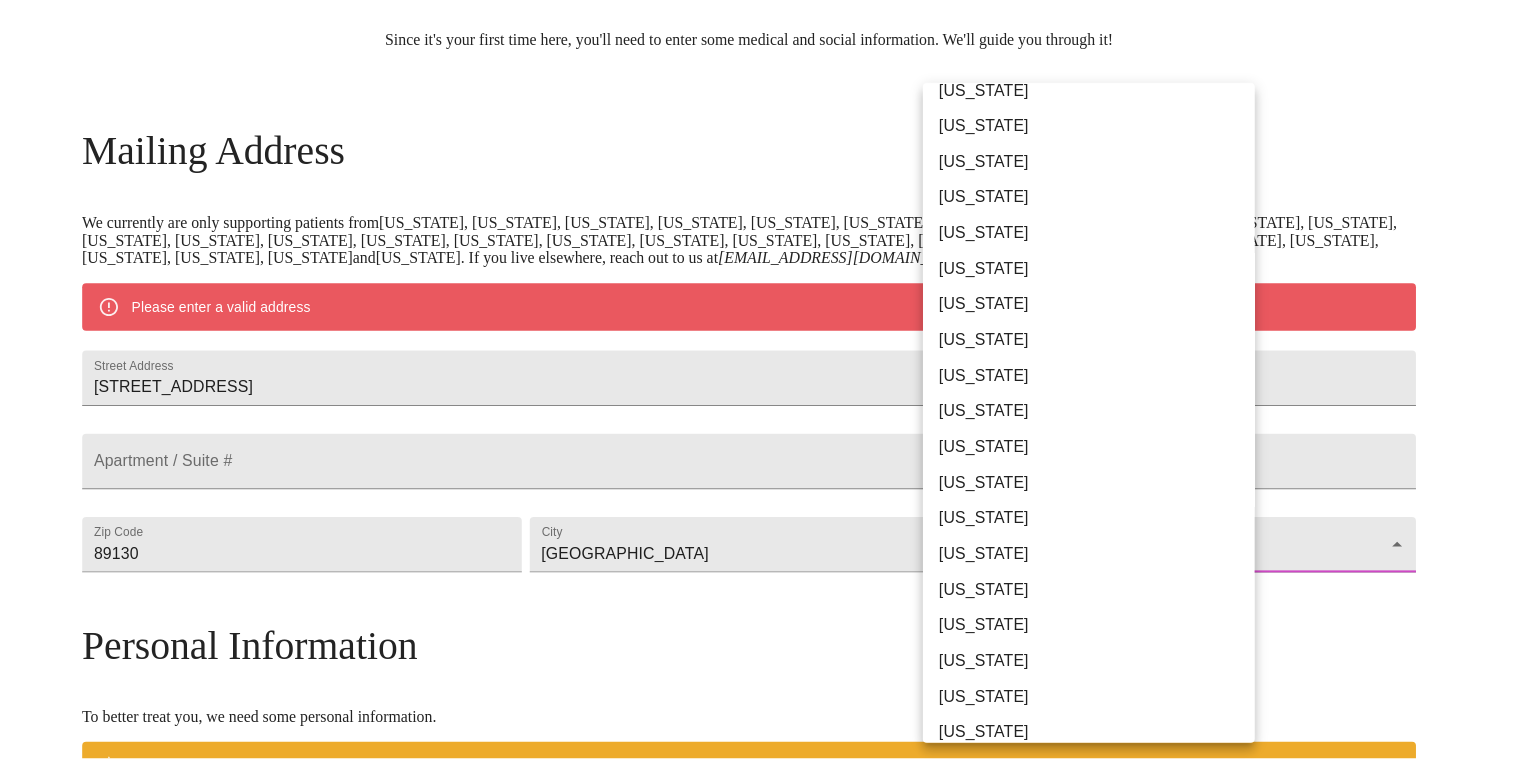 scroll, scrollTop: 344, scrollLeft: 0, axis: vertical 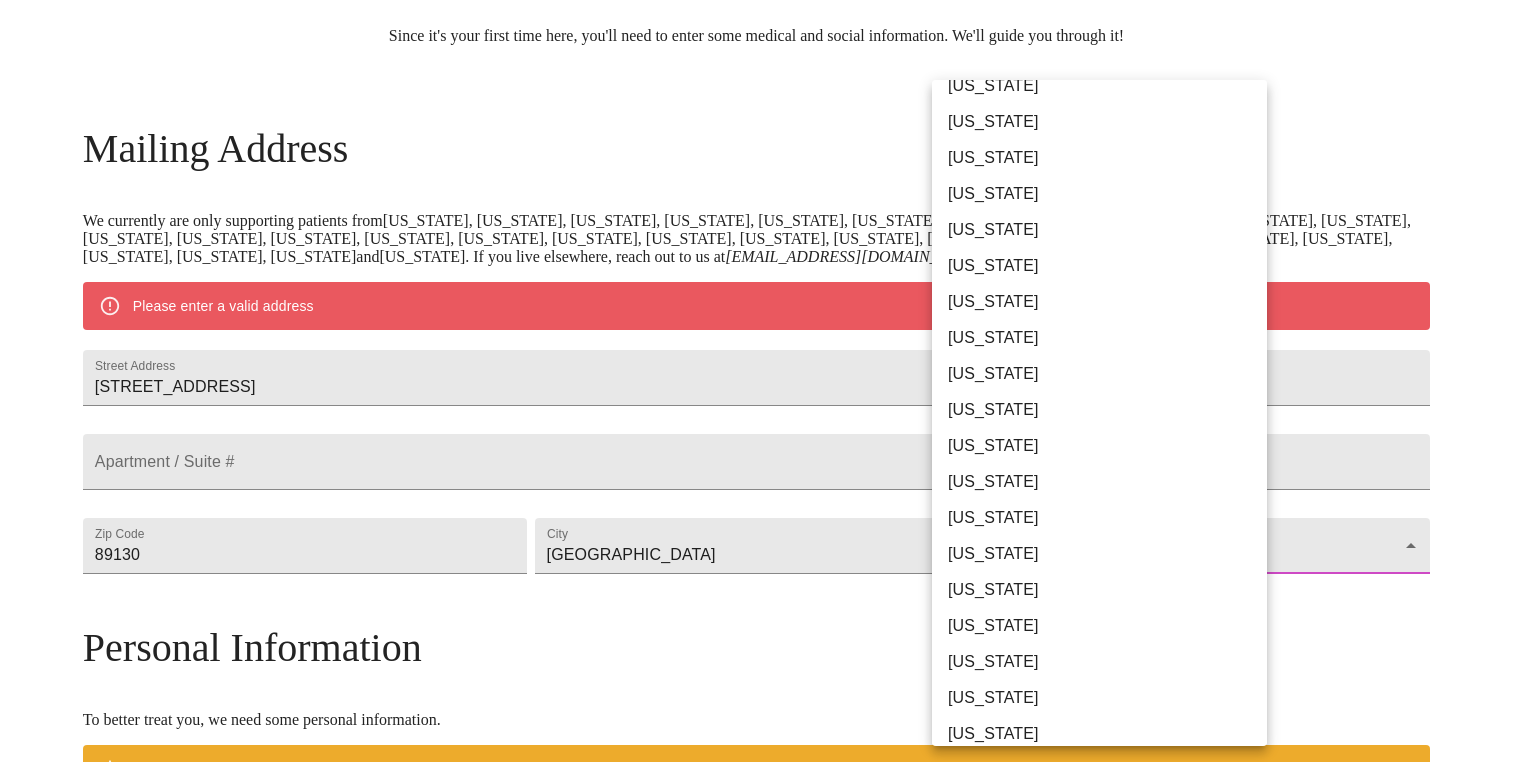 drag, startPoint x: 969, startPoint y: 742, endPoint x: 945, endPoint y: 734, distance: 25.298222 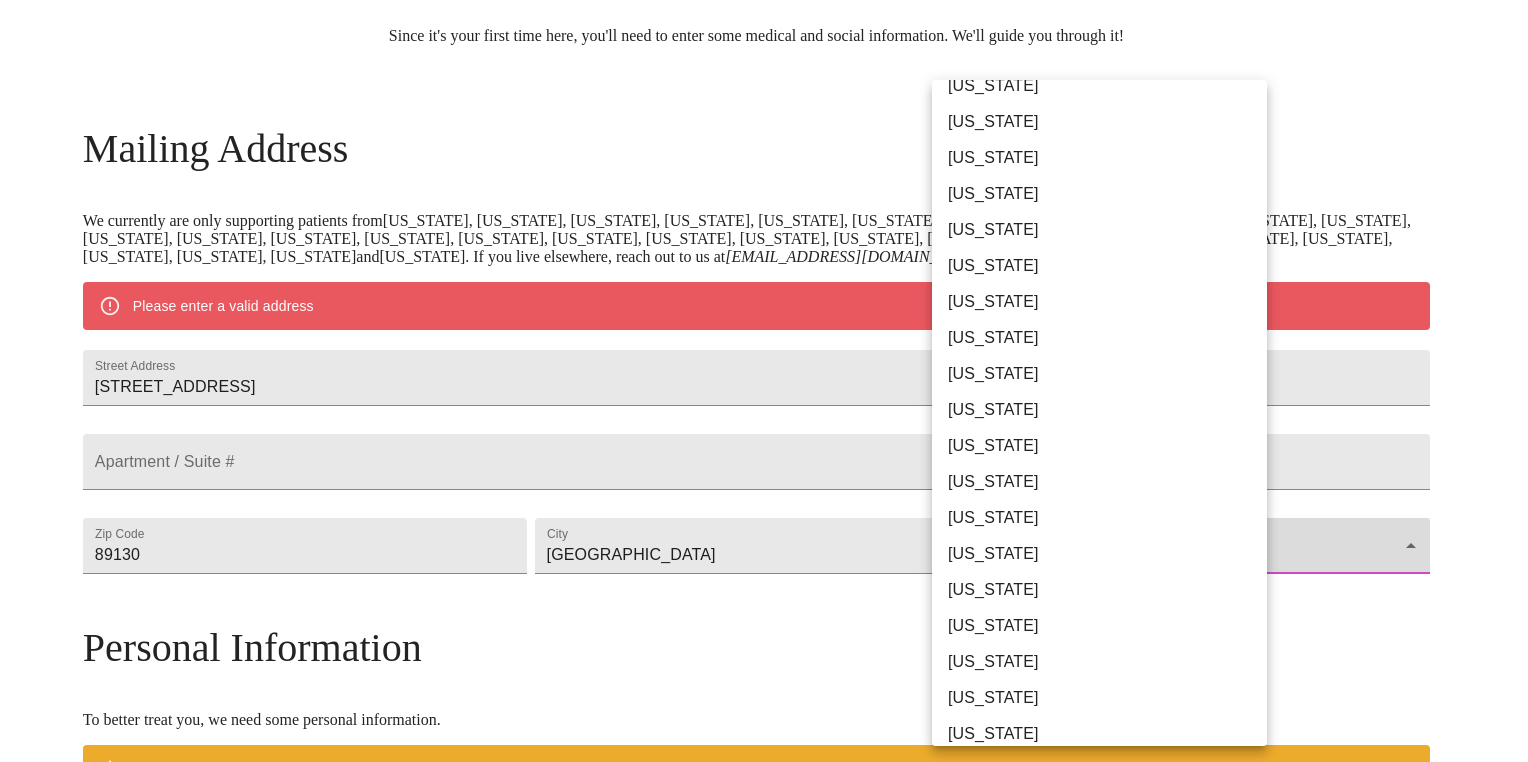type on "Nevada" 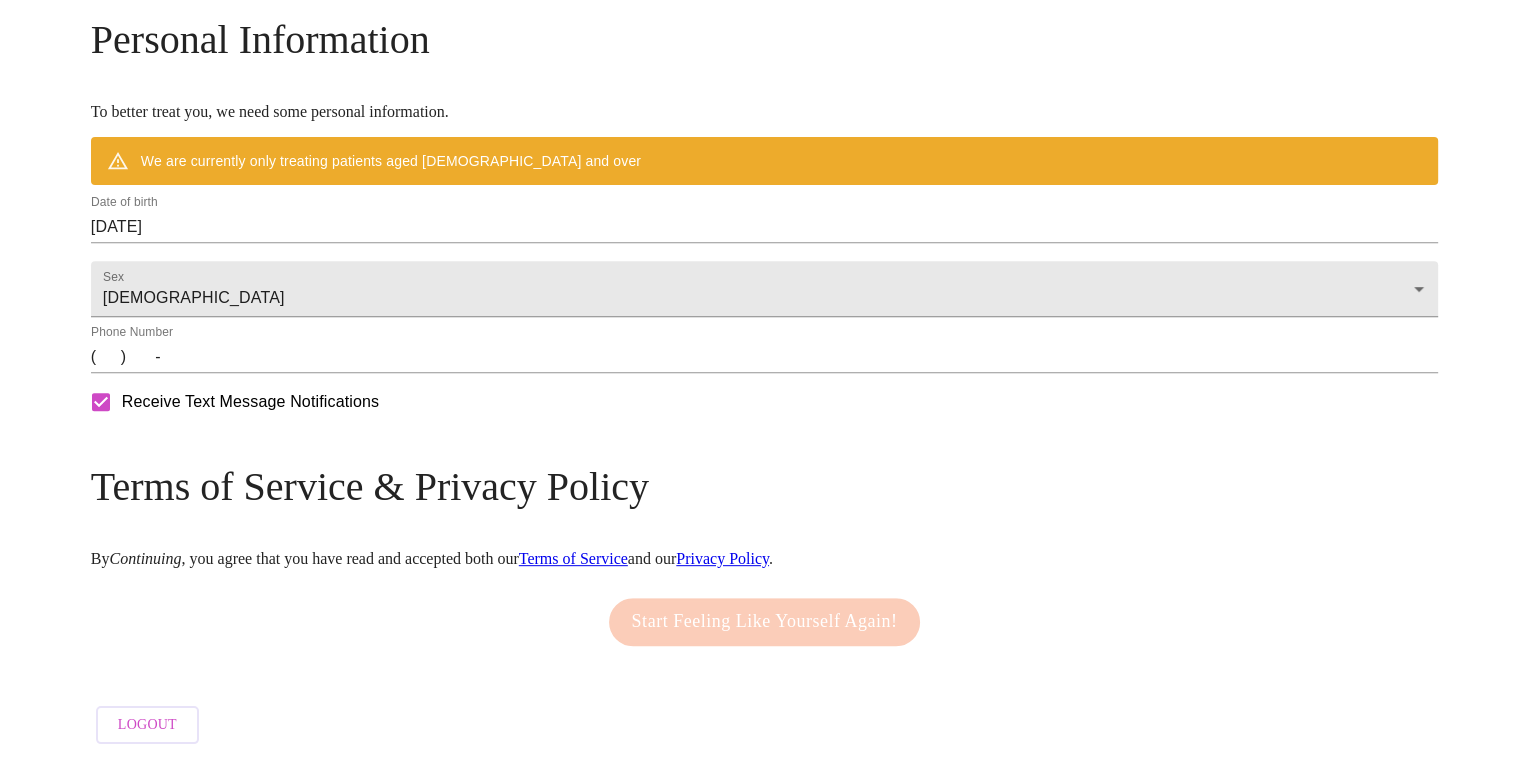 scroll, scrollTop: 796, scrollLeft: 0, axis: vertical 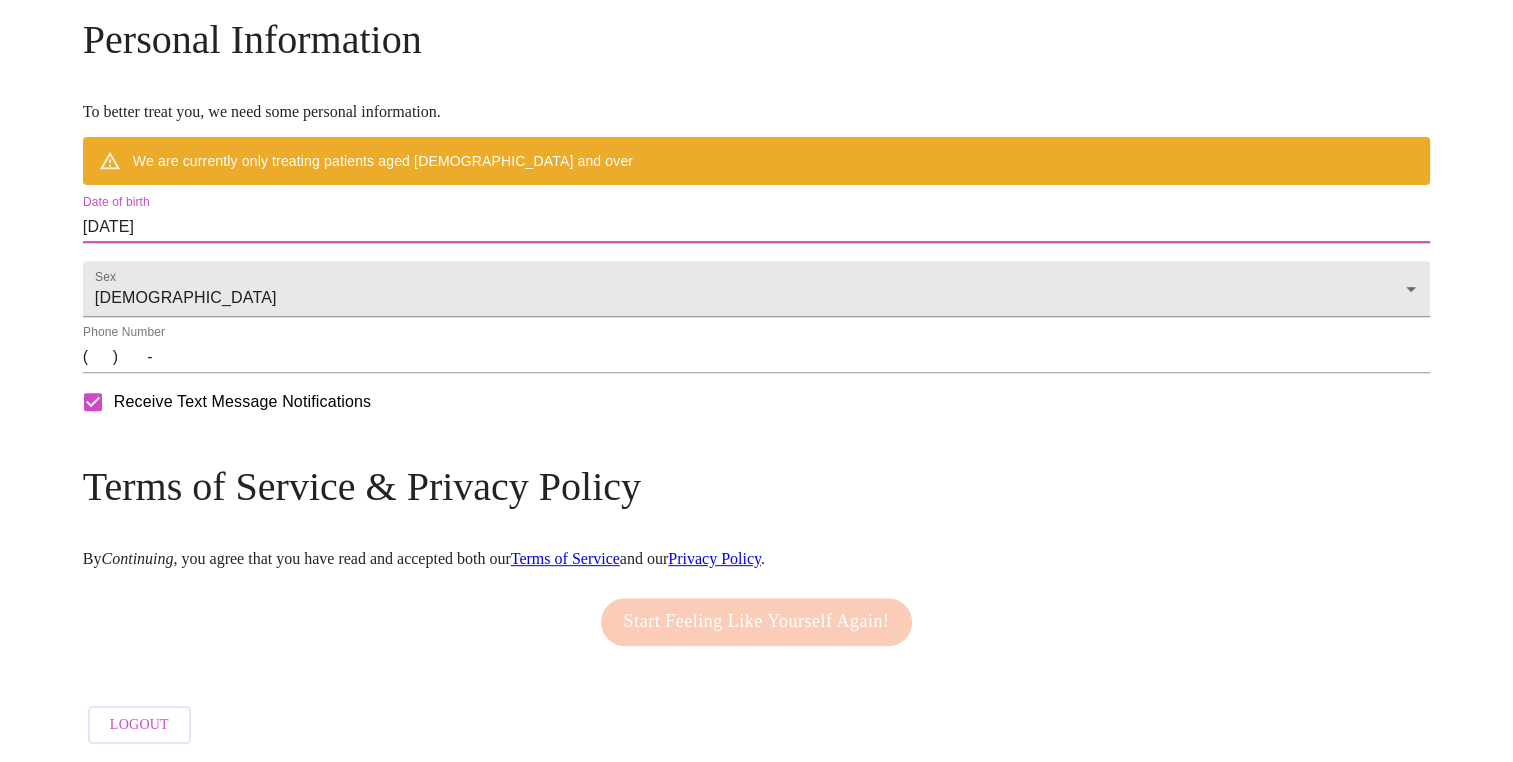 click on "07/20/2025" at bounding box center [756, 227] 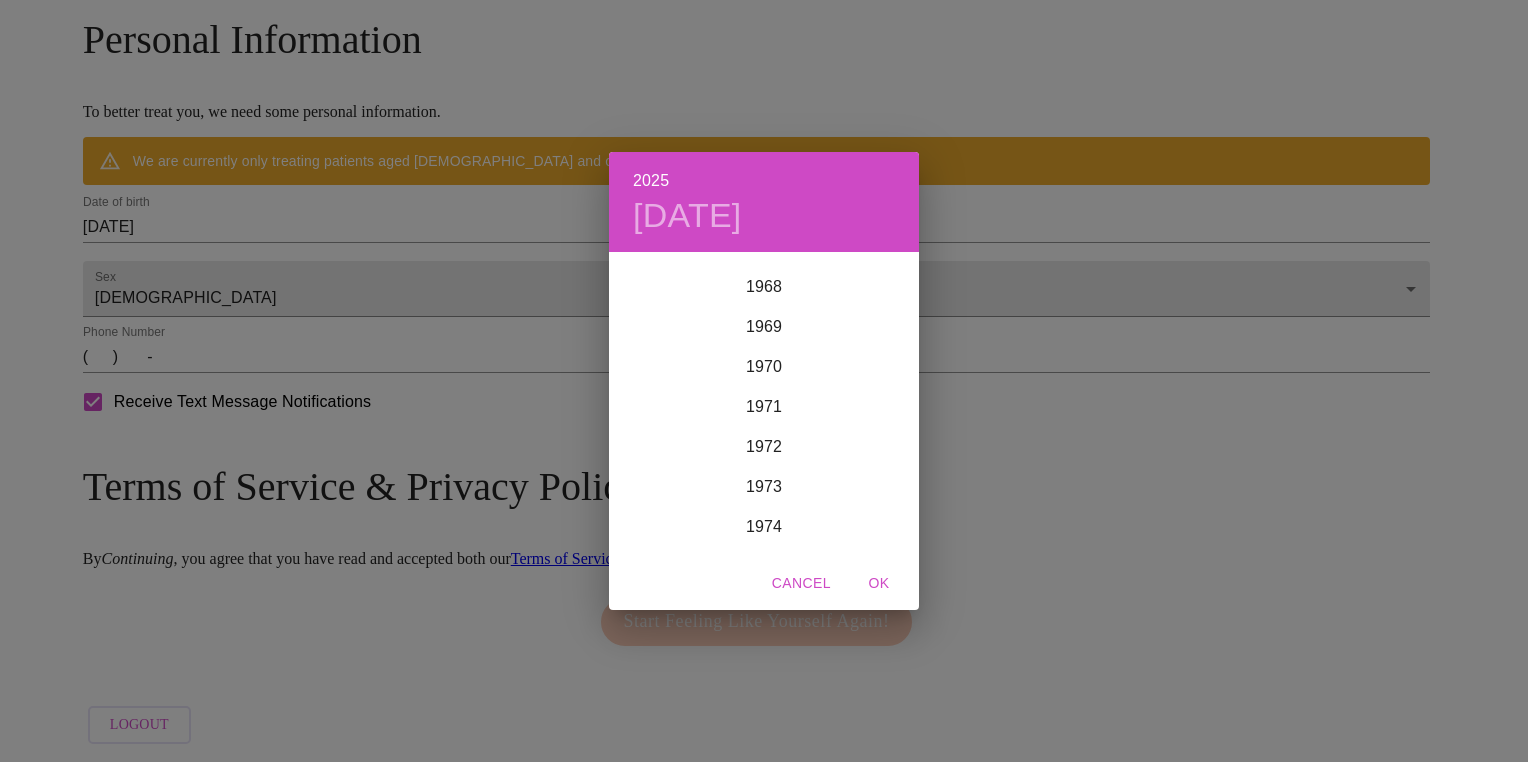 scroll, scrollTop: 2852, scrollLeft: 0, axis: vertical 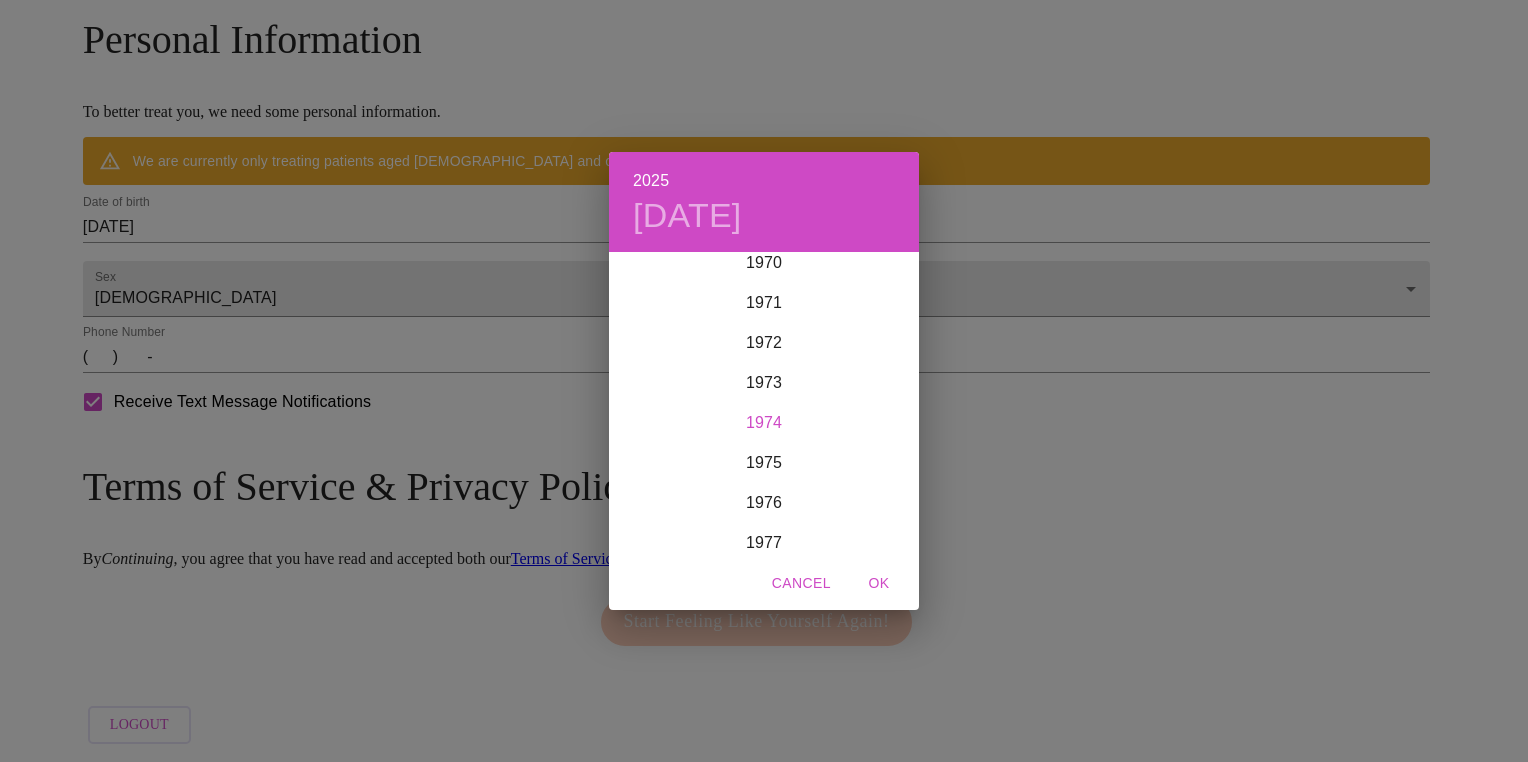 click on "1974" at bounding box center (764, 423) 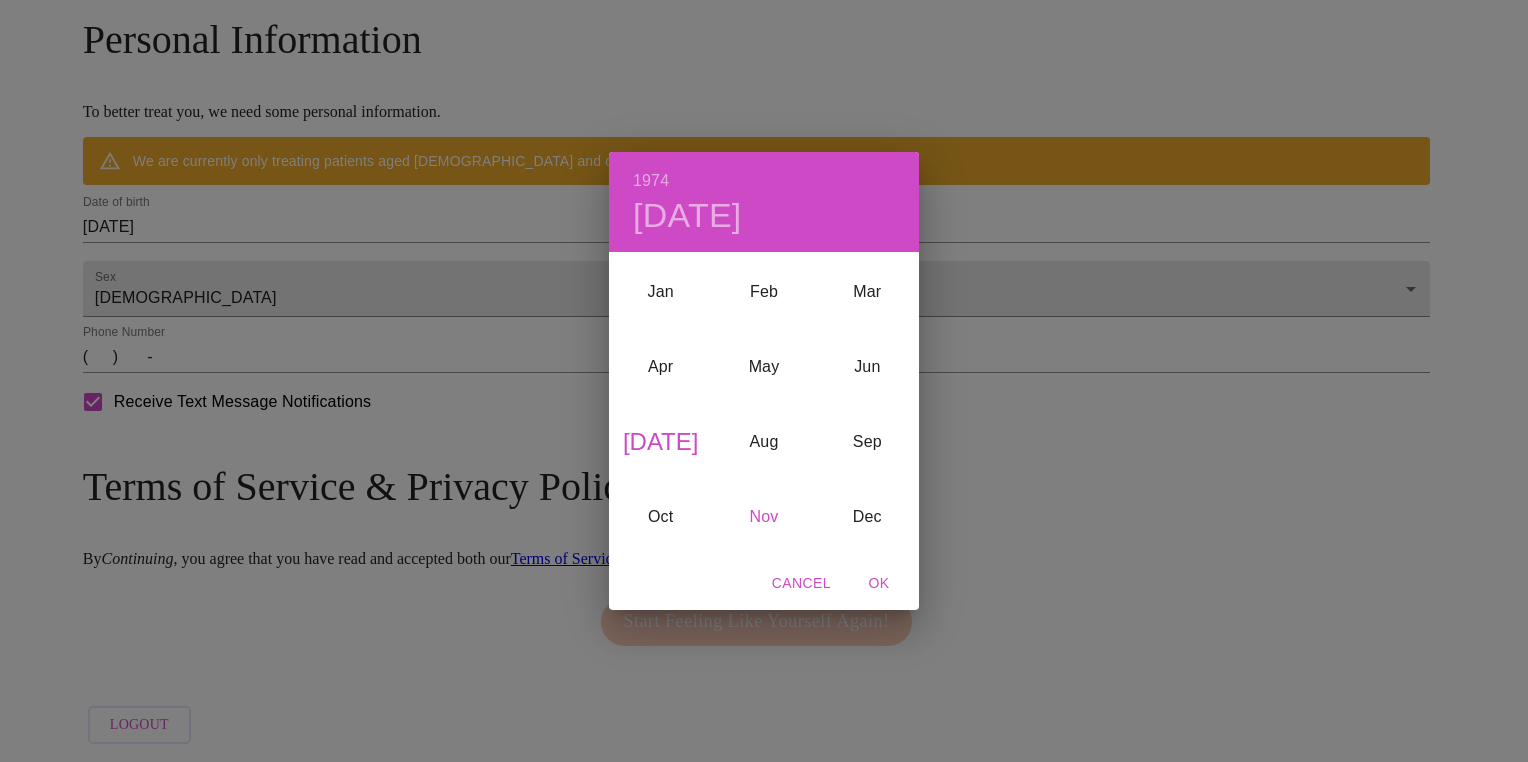 click on "Nov" at bounding box center [763, 517] 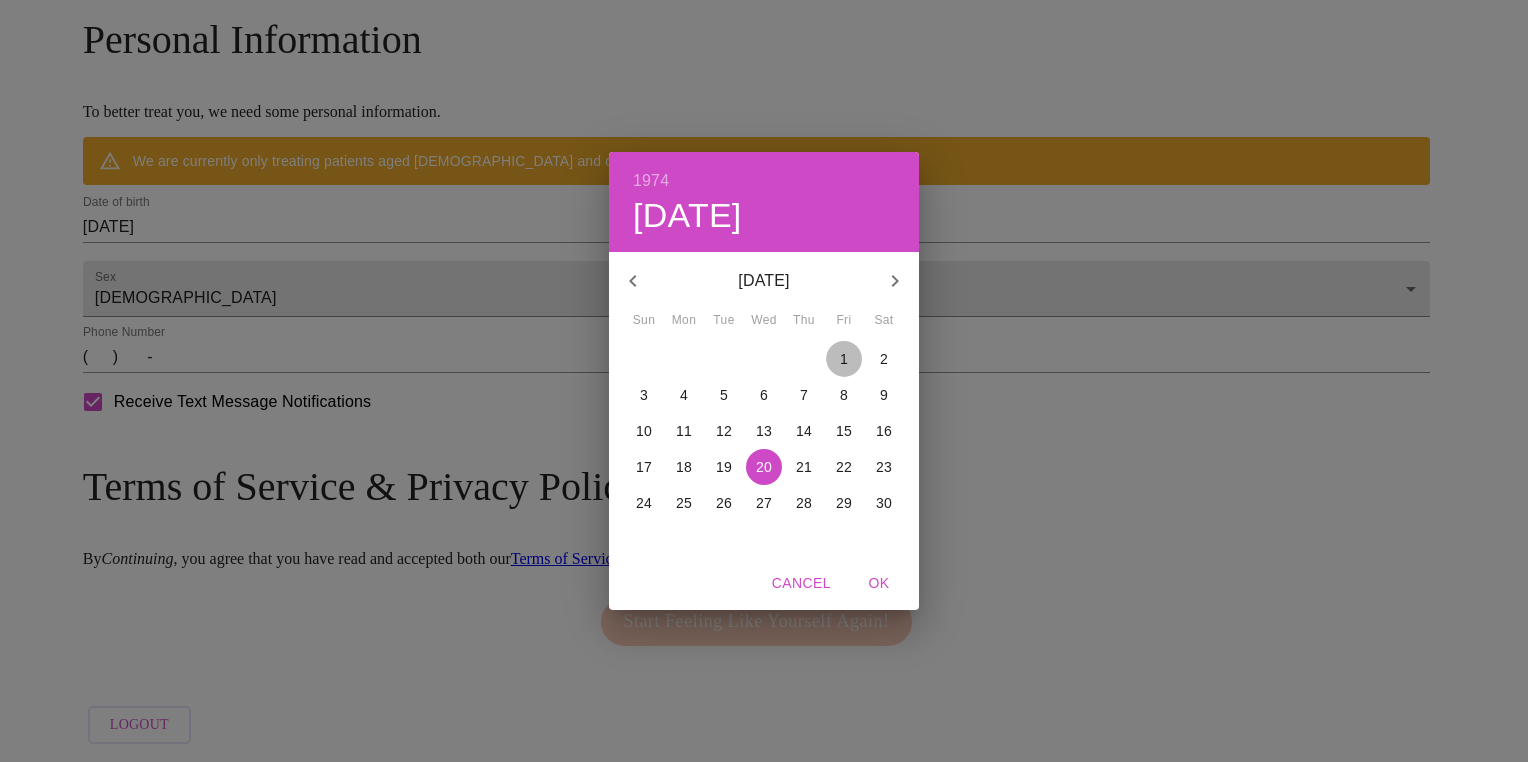 click on "1" at bounding box center (844, 359) 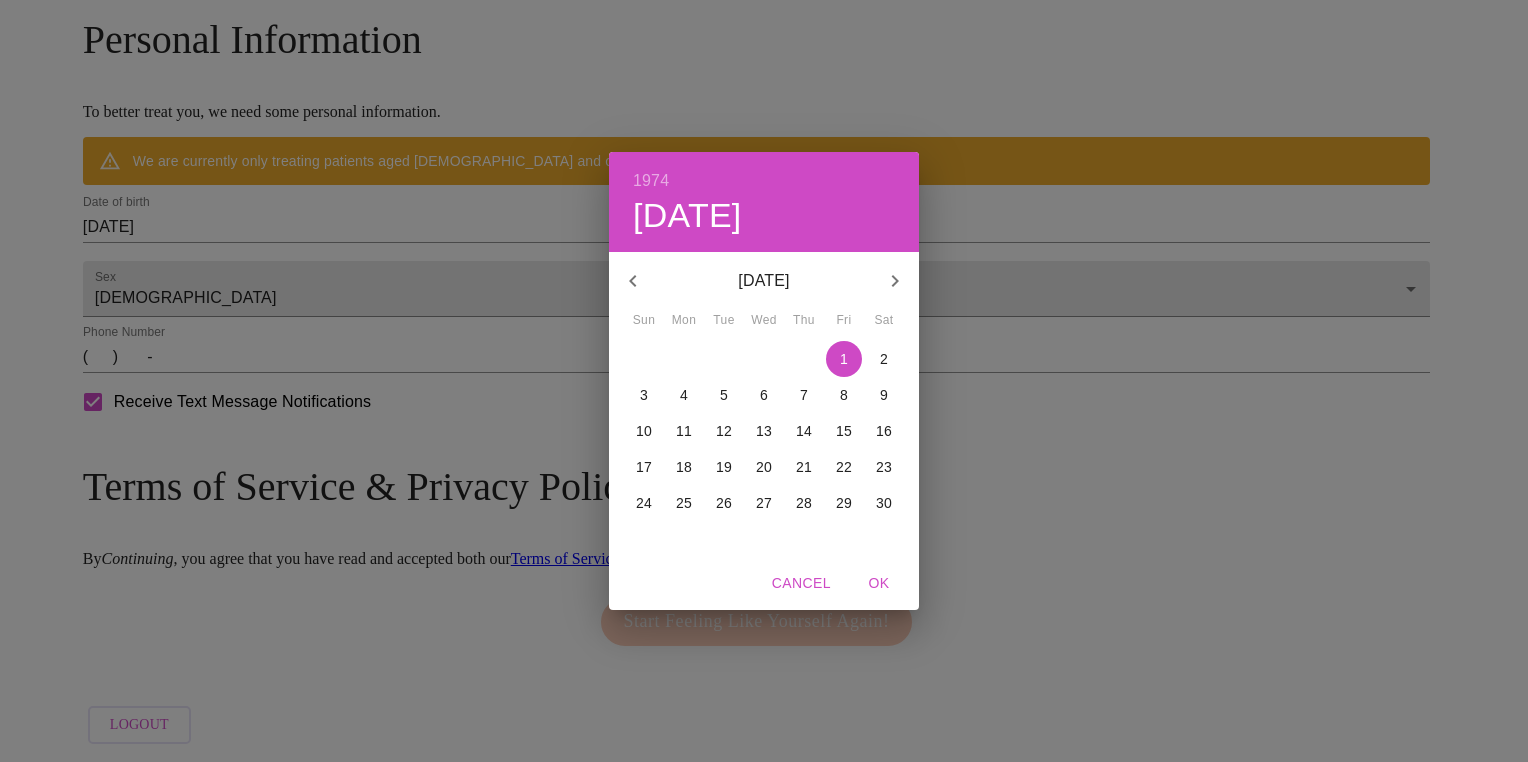 click on "OK" at bounding box center (879, 583) 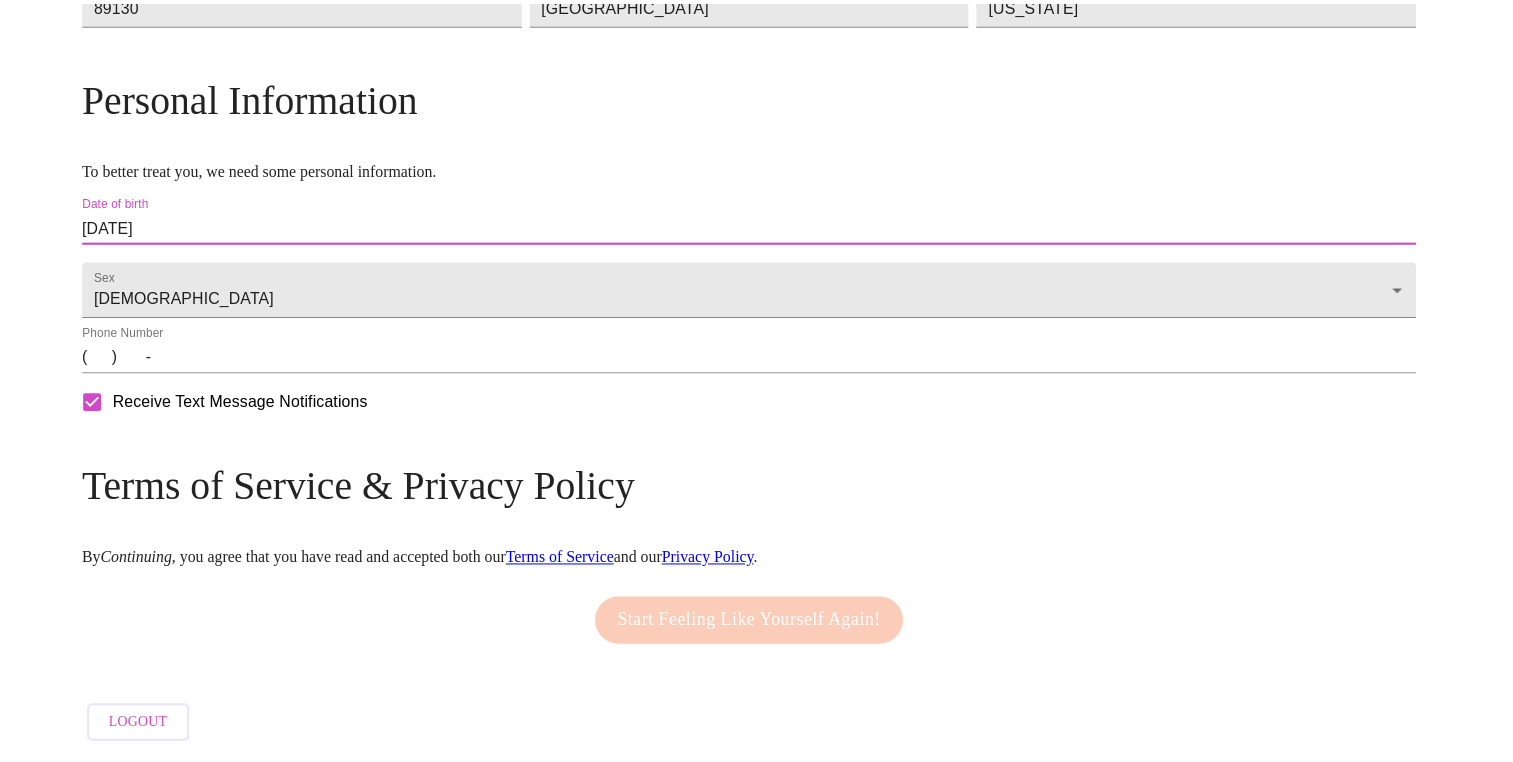 scroll, scrollTop: 752, scrollLeft: 0, axis: vertical 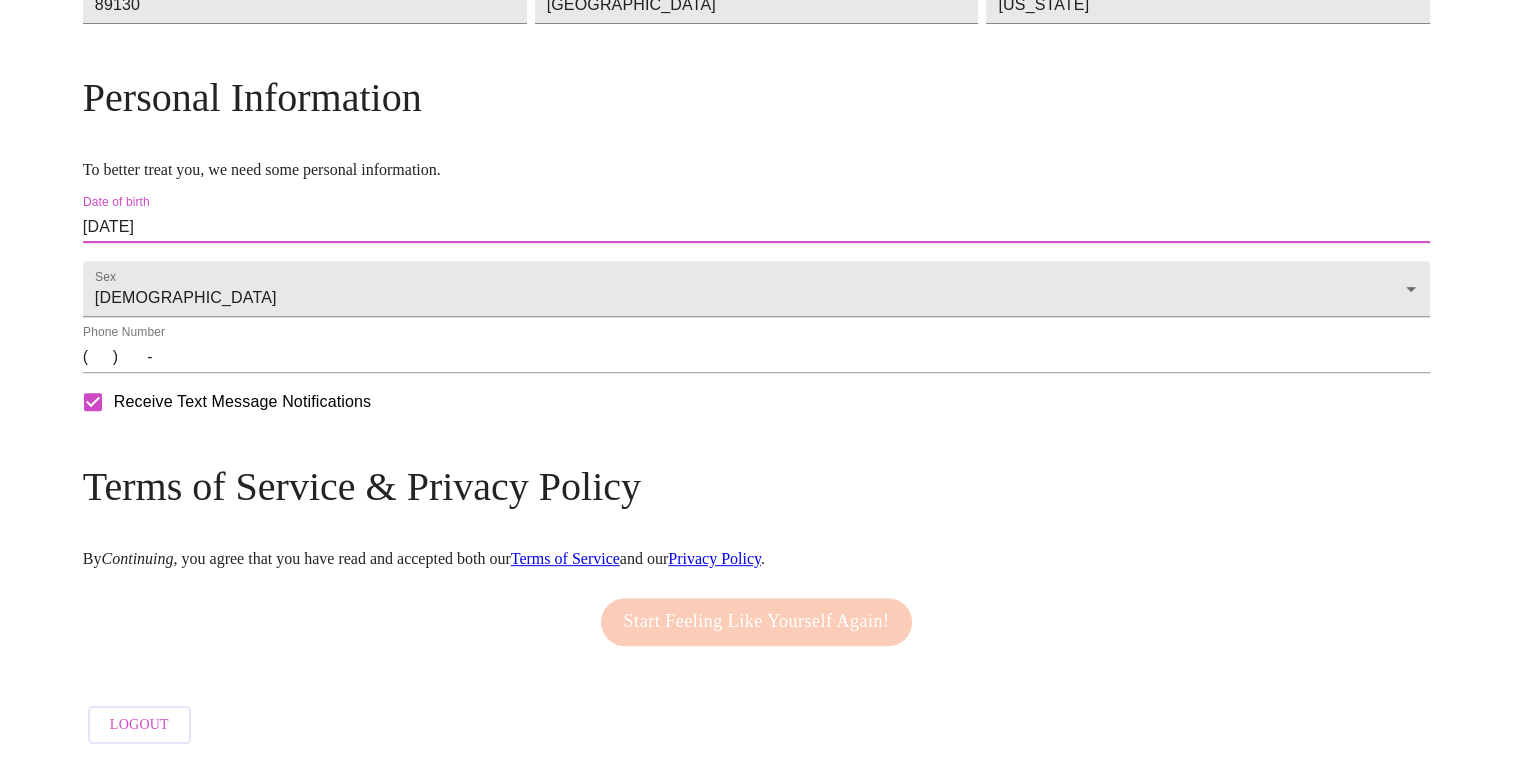 click on "(   )    -" at bounding box center (756, 357) 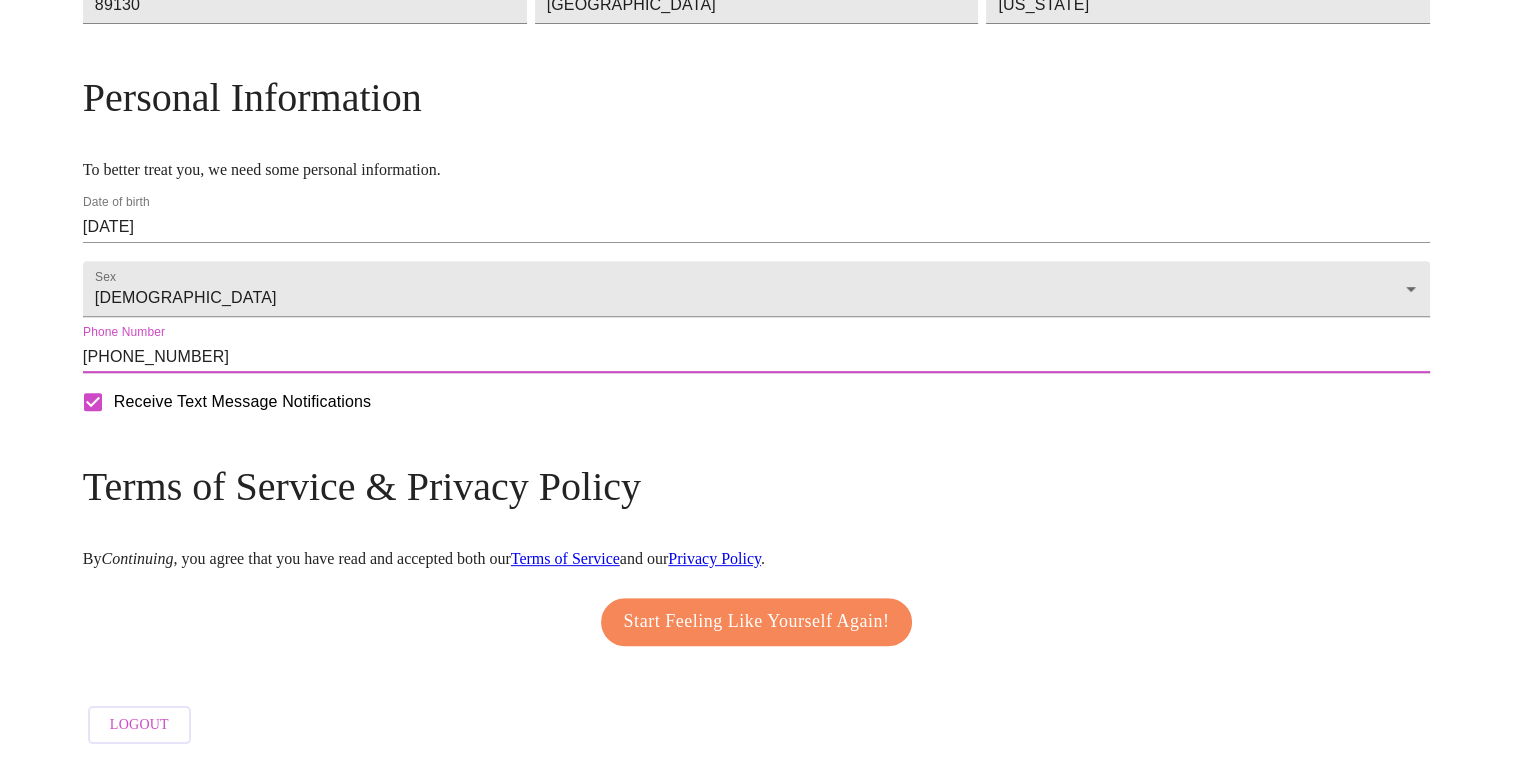 type on "(209) 430-8892" 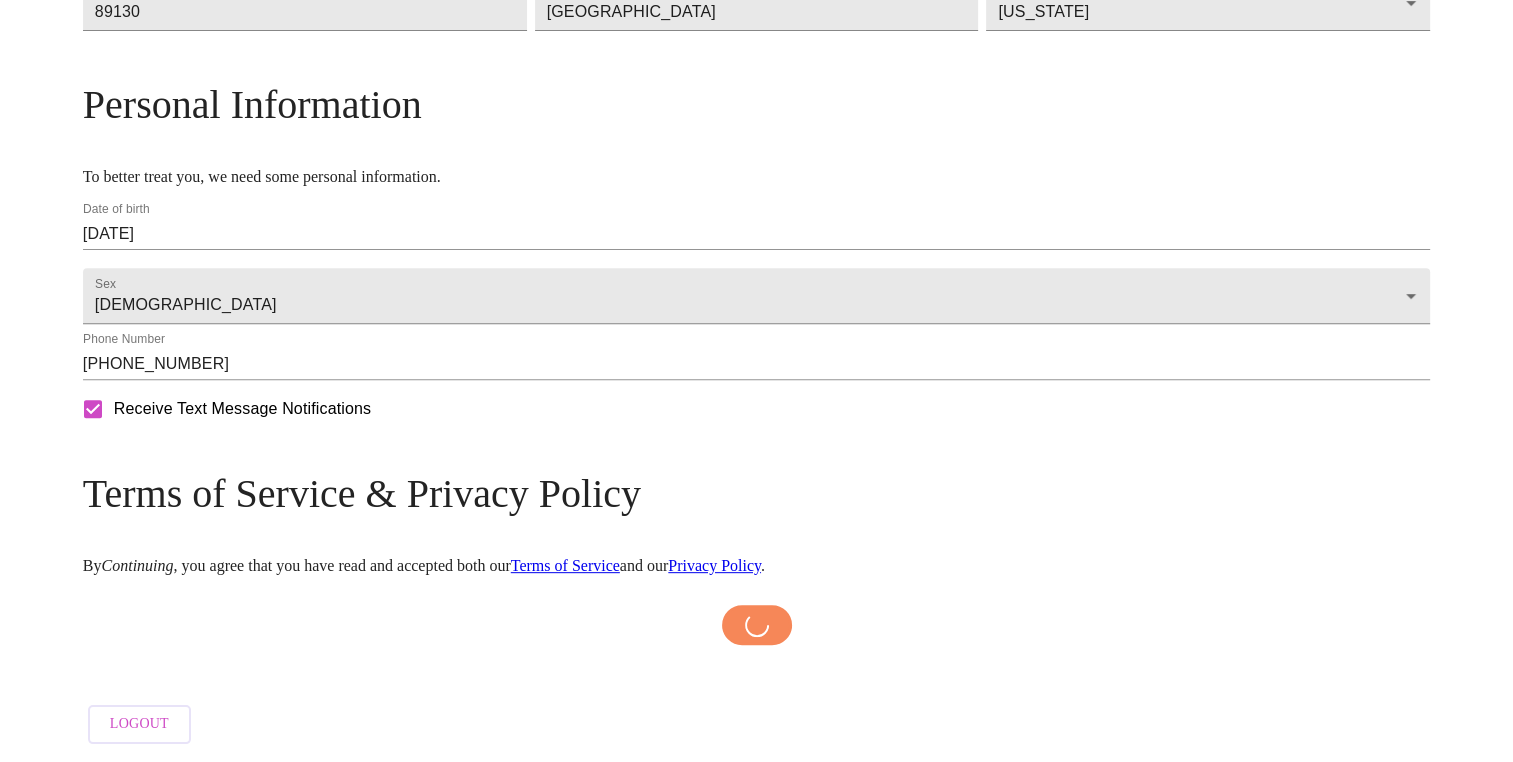 scroll, scrollTop: 744, scrollLeft: 0, axis: vertical 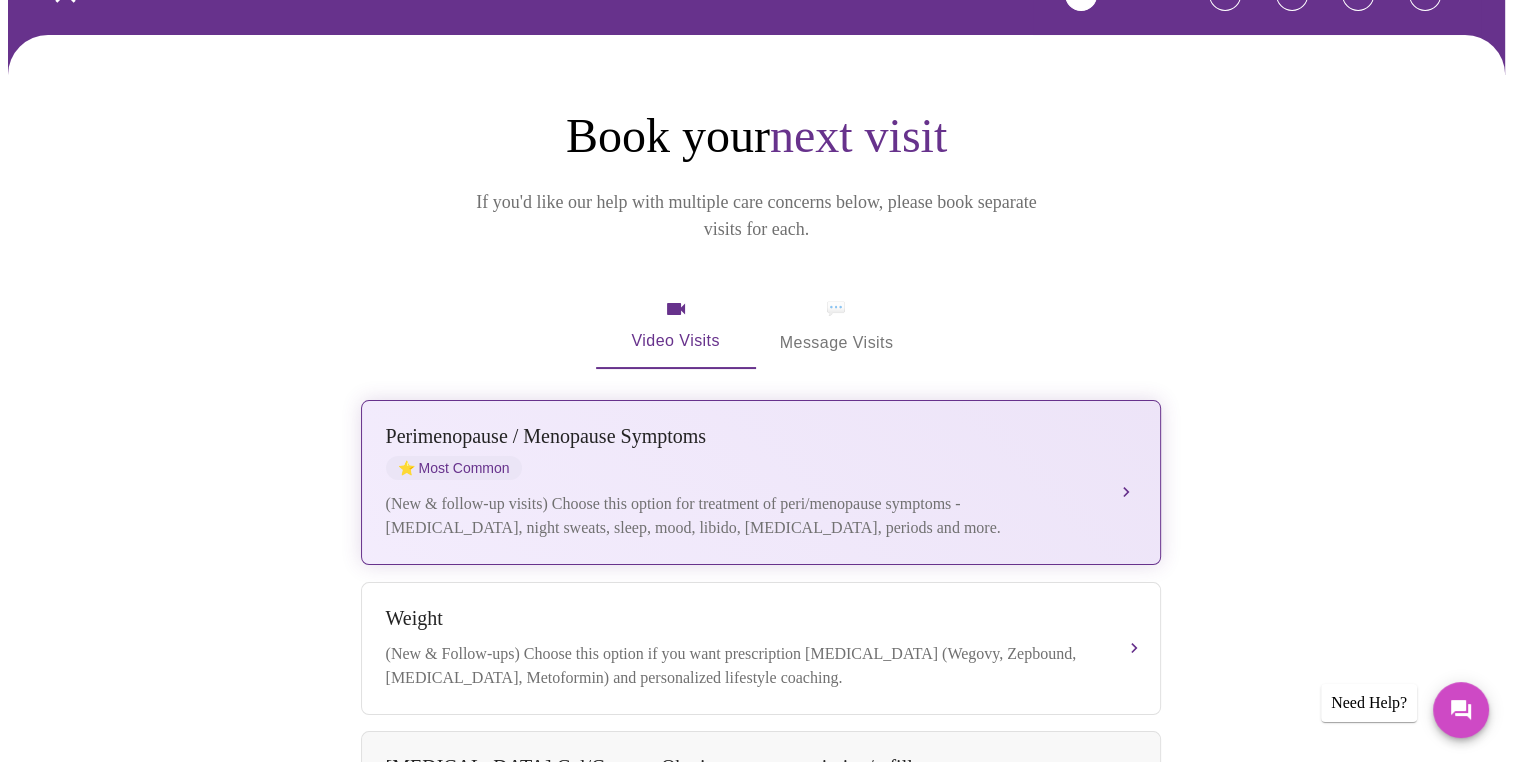 click on "Perimenopause / Menopause Symptoms  ⭐  Most Common" at bounding box center (741, 452) 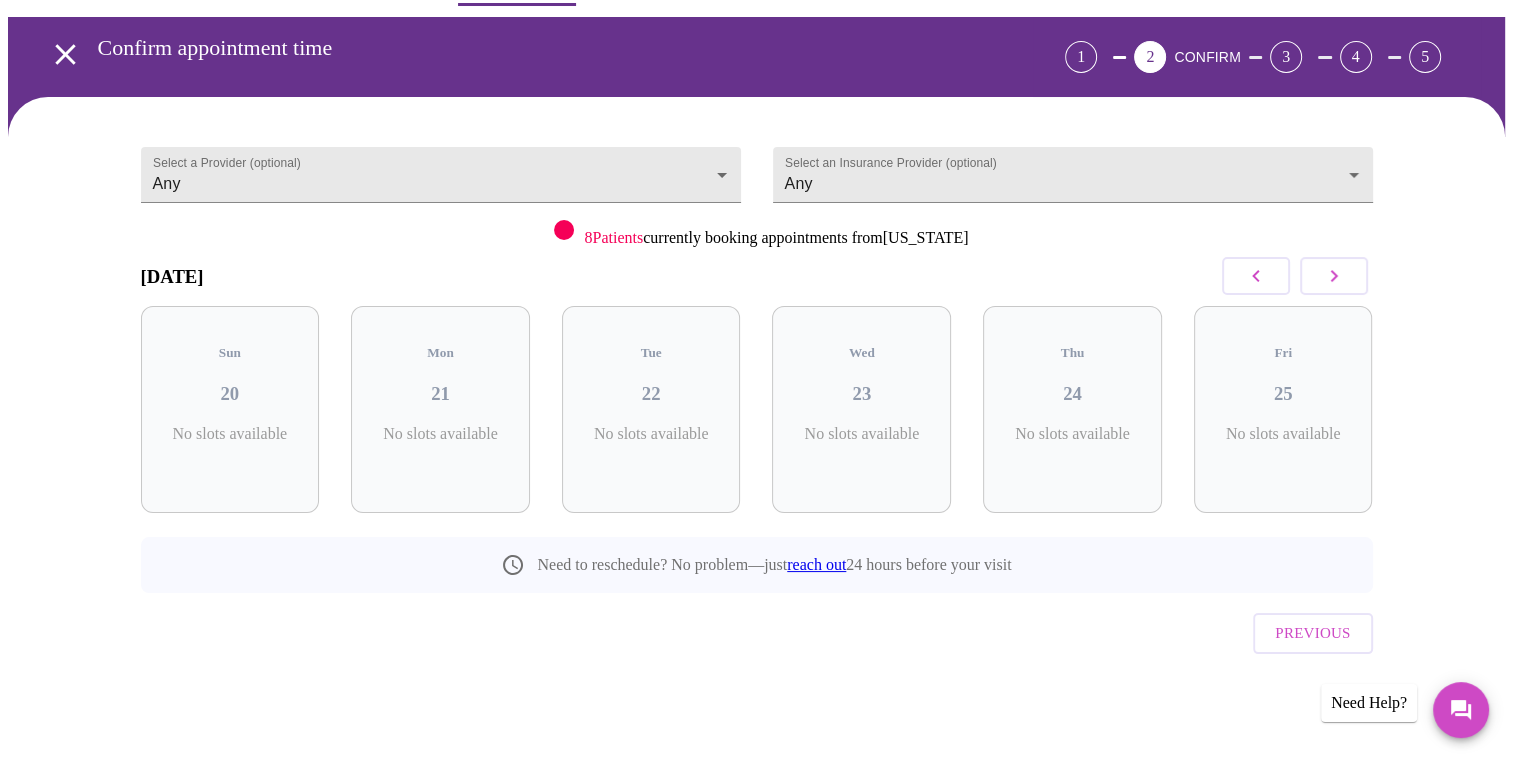 scroll, scrollTop: 22, scrollLeft: 0, axis: vertical 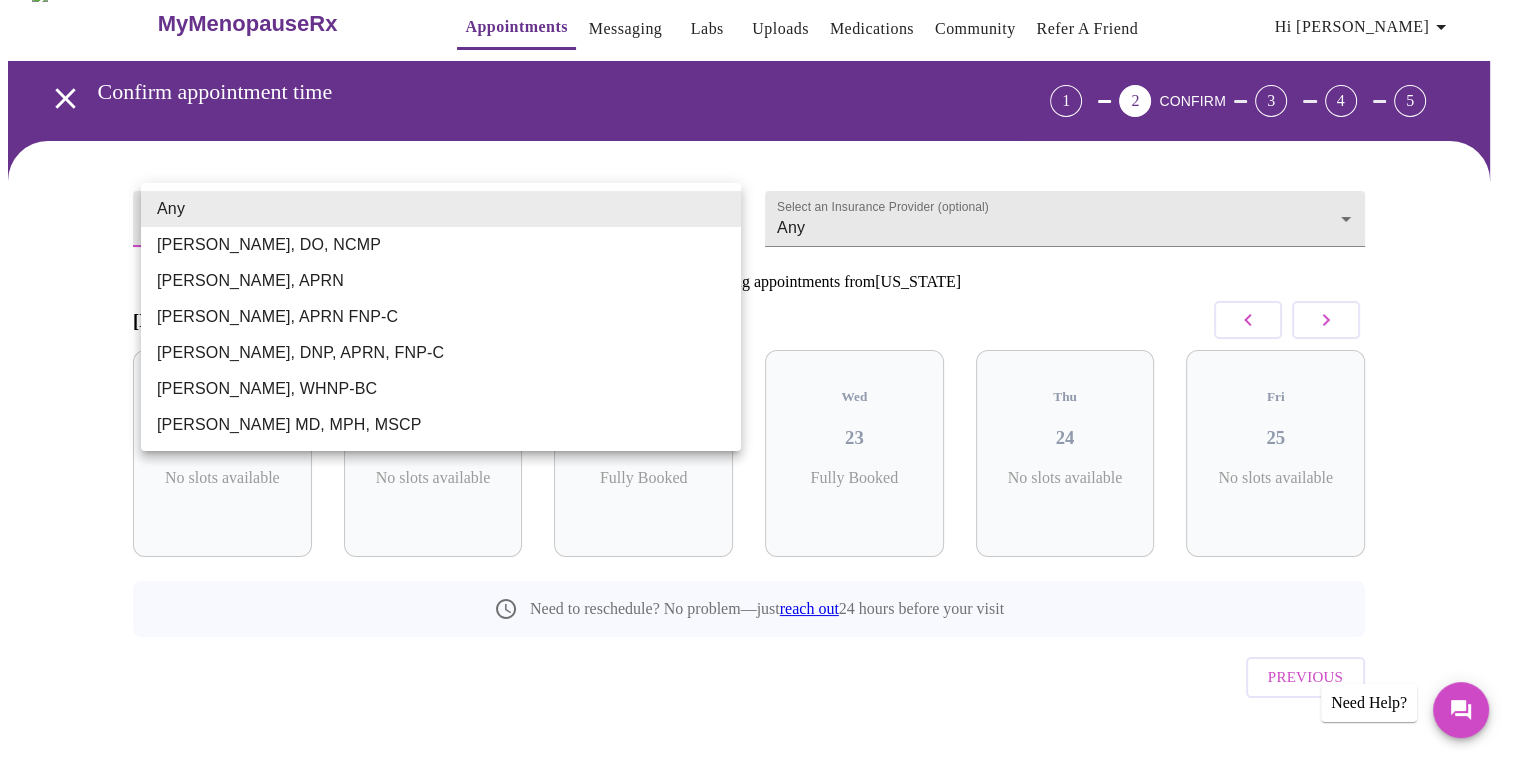 click on "MyMenopauseRx Appointments Messaging Labs Uploads Medications Community Refer a Friend Hi Candice   Confirm appointment time 1 2 CONFIRM 3 4 5 Select a Provider (optional) Any Any Select an Insurance Provider (optional) Any Any 8  Patients  currently booking appointments from  Nevada July 2025 Sun 20 No slots available Mon 21 No slots available Tue 22 Fully Booked Wed 23 Fully Booked Thu 24 No slots available Fri 25 No slots available Need to reschedule? No problem—just  reach out  24 hours before your visit Previous Need Help? Settings Billing Invoices Log out Any Barbra S Hanna, DO, NCMP Emilie McLain, APRN Kelly Perisin, APRN FNP-C Jillian Montefusco, DNP, APRN, FNP-C Meghan Matz, WHNP-BC Vadim Gelman MD, MPH, MSCP" at bounding box center [756, 392] 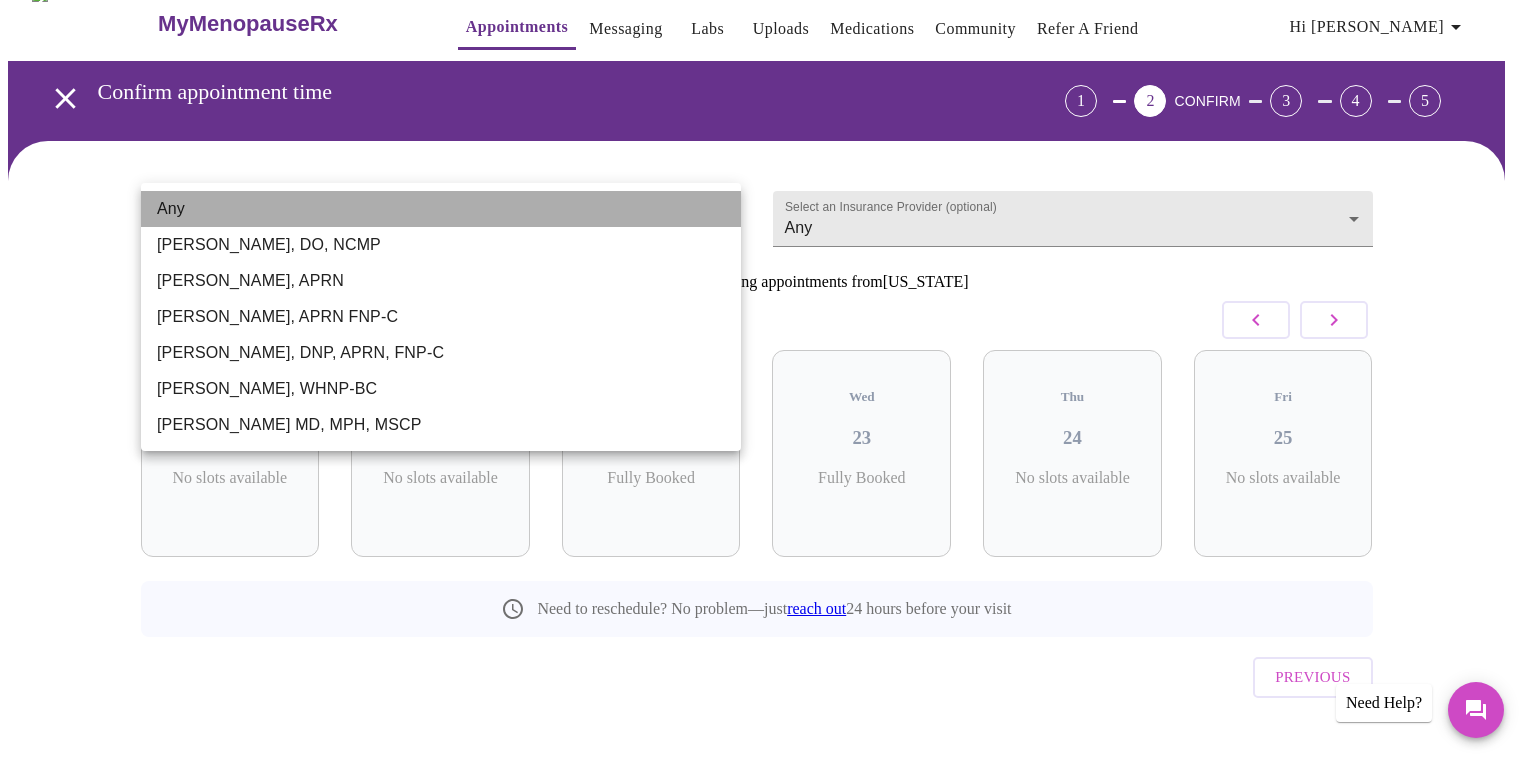 click on "Any" at bounding box center (441, 209) 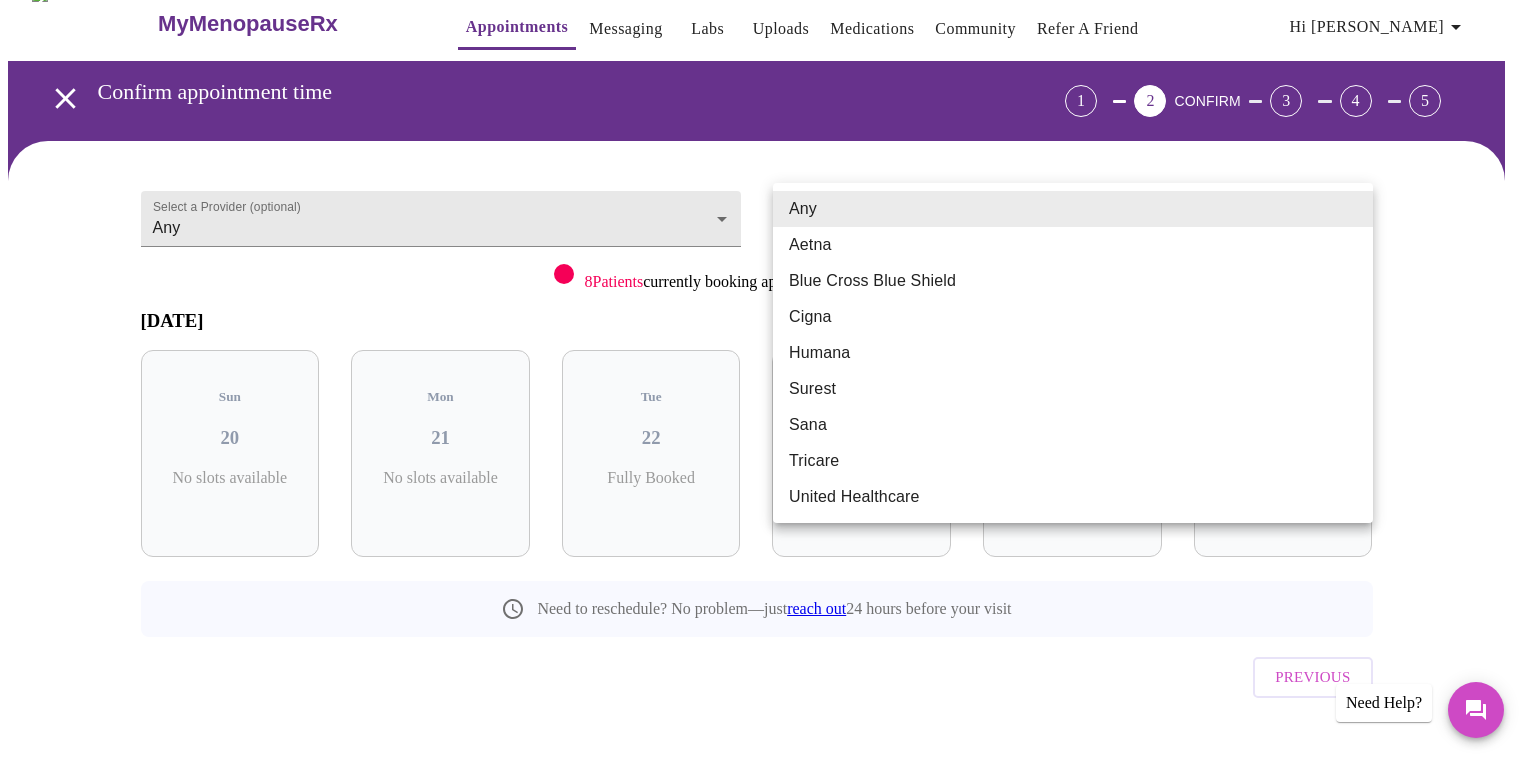 click on "MyMenopauseRx Appointments Messaging Labs Uploads Medications Community Refer a Friend Hi Candice   Confirm appointment time 1 2 CONFIRM 3 4 5 Select a Provider (optional) Any Any Select an Insurance Provider (optional) Any Any 8  Patients  currently booking appointments from  Nevada July 2025 Sun 20 No slots available Mon 21 No slots available Tue 22 Fully Booked Wed 23 Fully Booked Thu 24 No slots available Fri 25 No slots available Need to reschedule? No problem—just  reach out  24 hours before your visit Previous Need Help? Settings Billing Invoices Log out Any Aetna Blue Cross Blue Shield Cigna Humana Surest Sana Tricare United Healthcare" at bounding box center [764, 392] 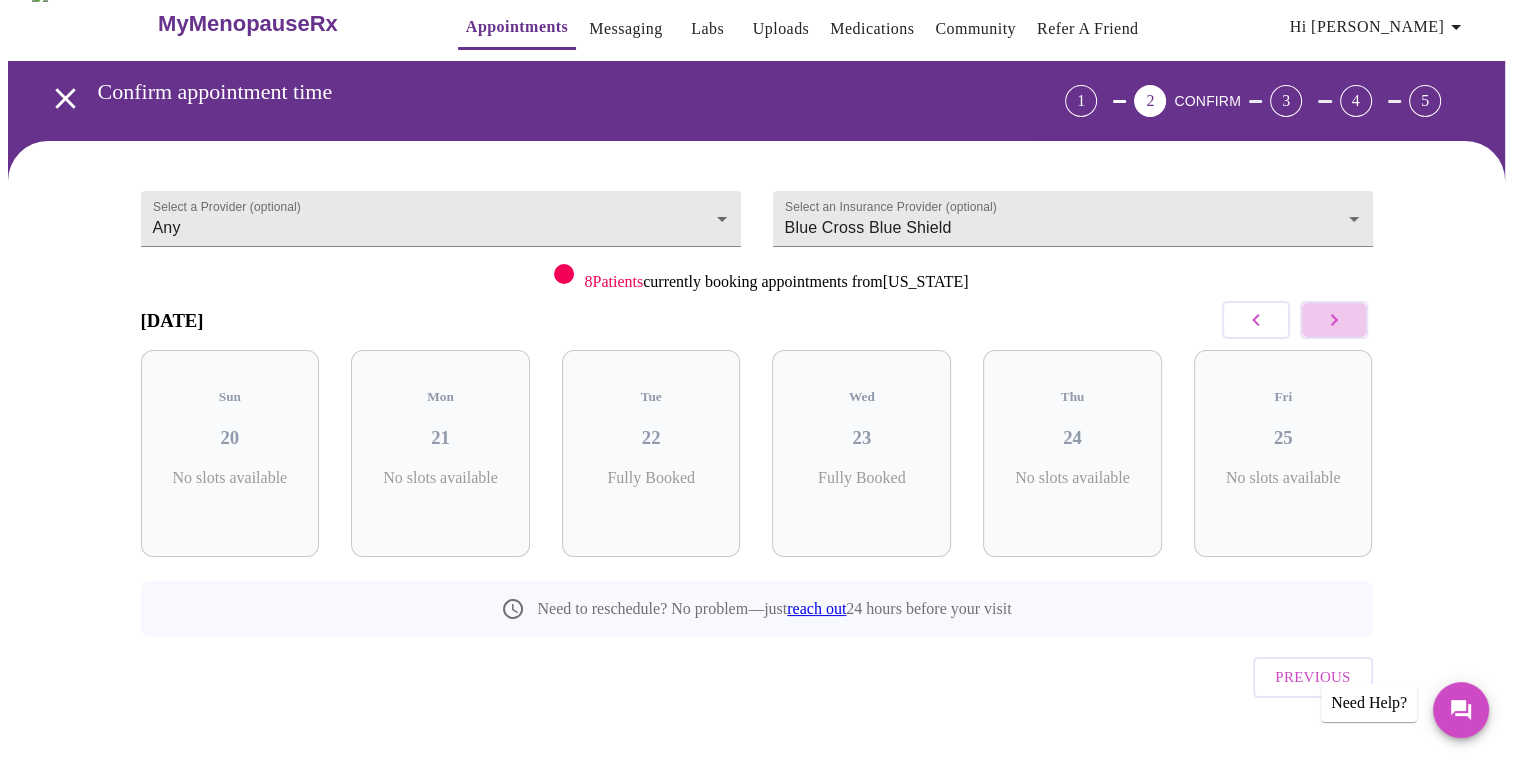 click 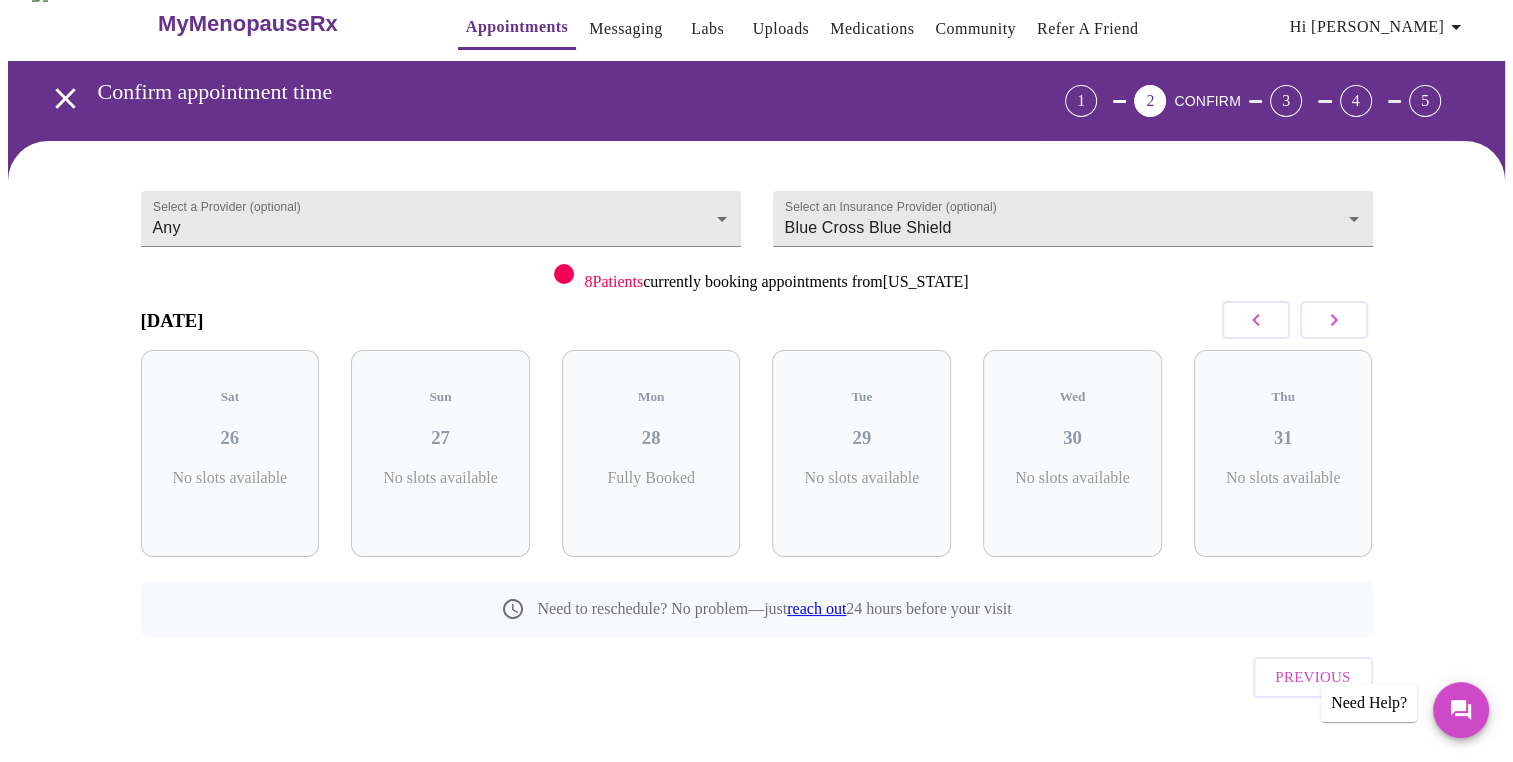 click 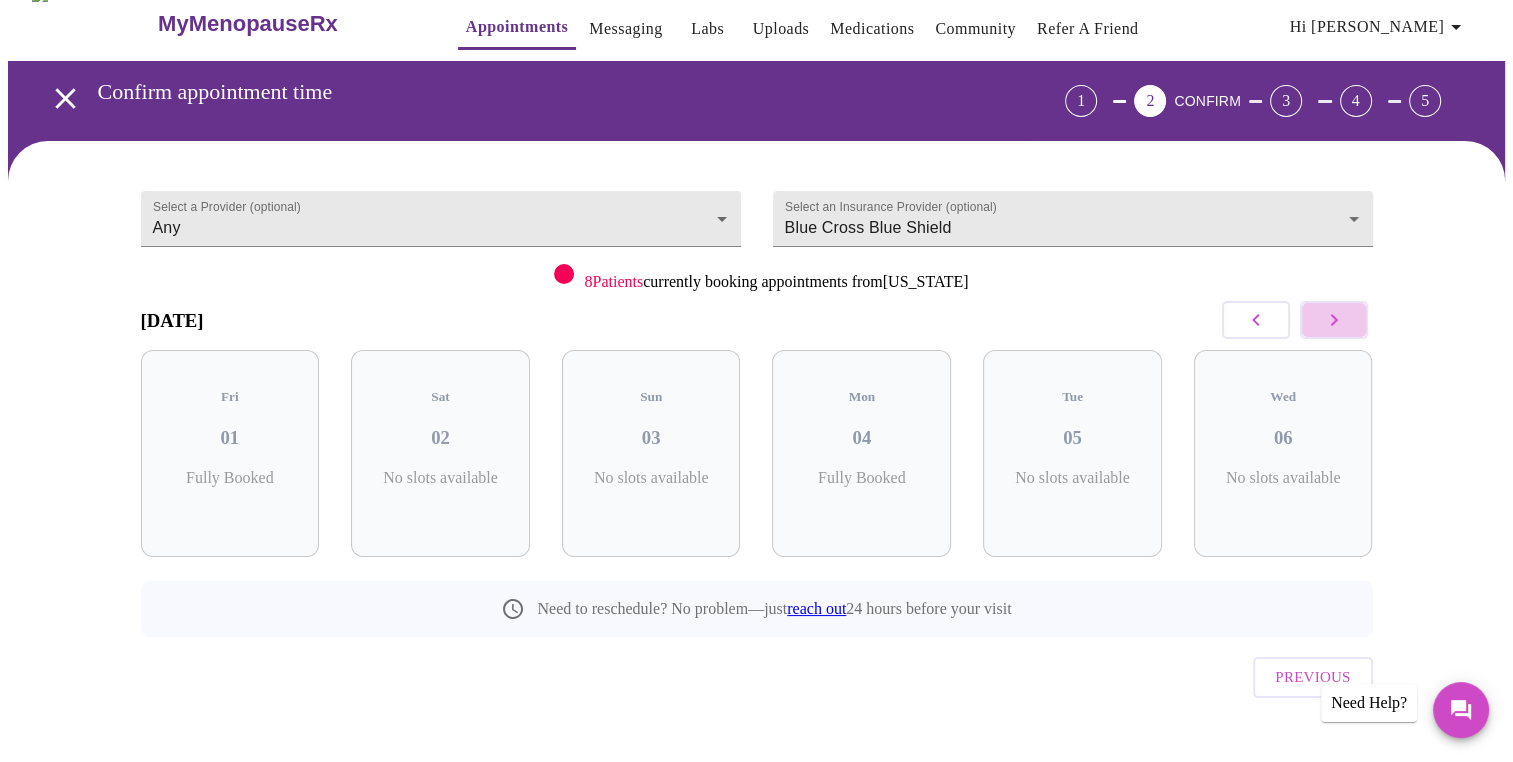 click 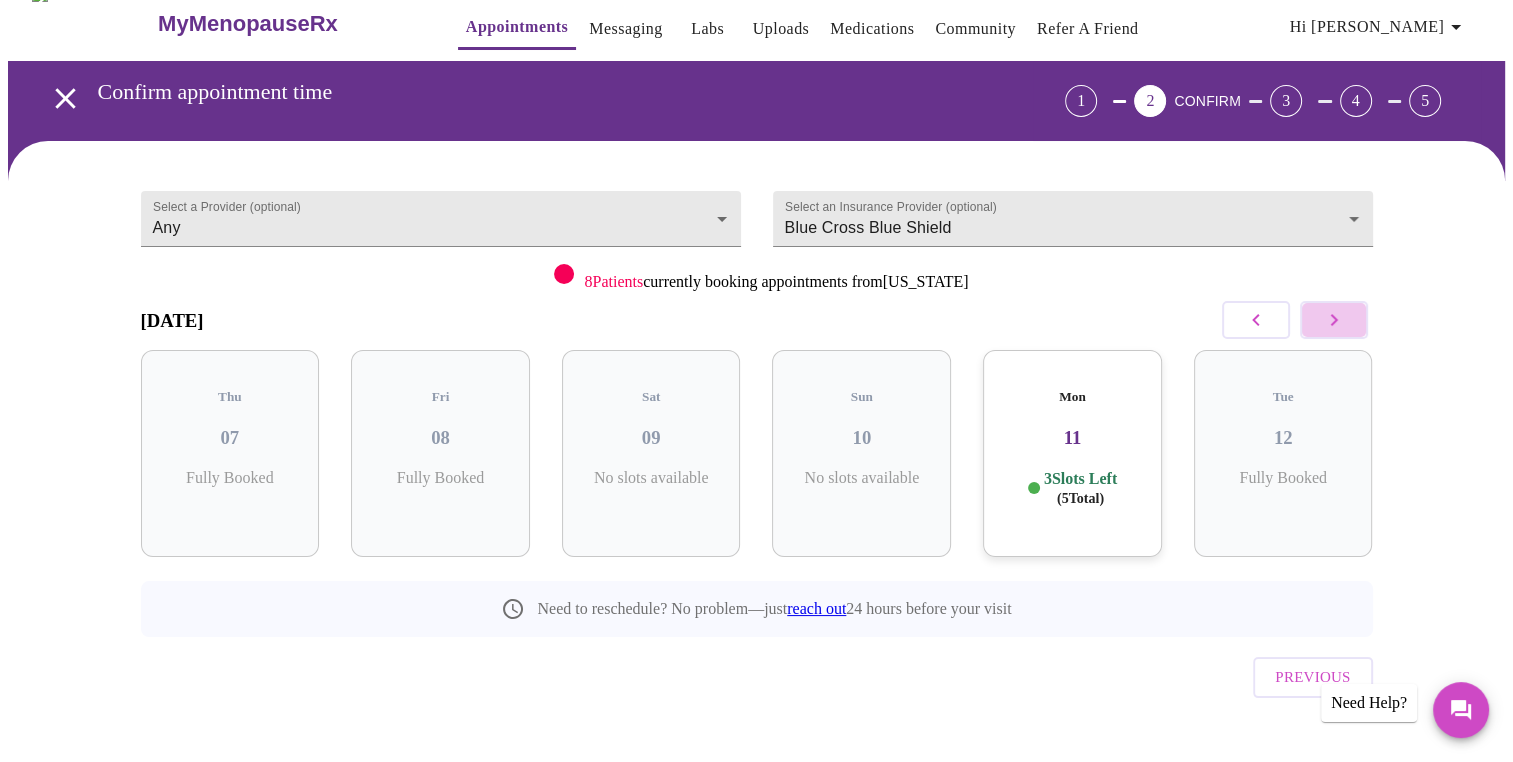 click 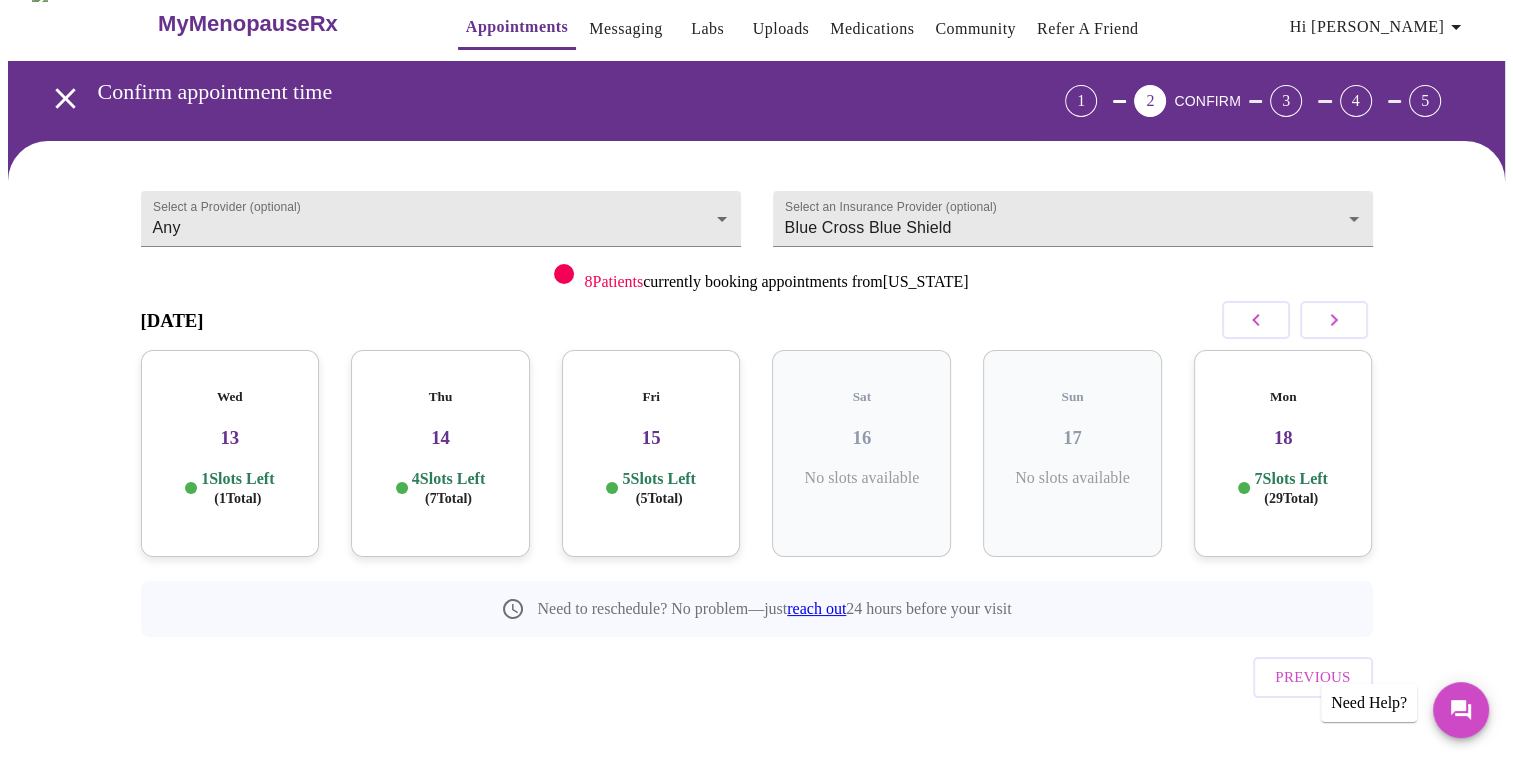 click on "Wed 13 1  Slots Left ( 1  Total)" at bounding box center [230, 453] 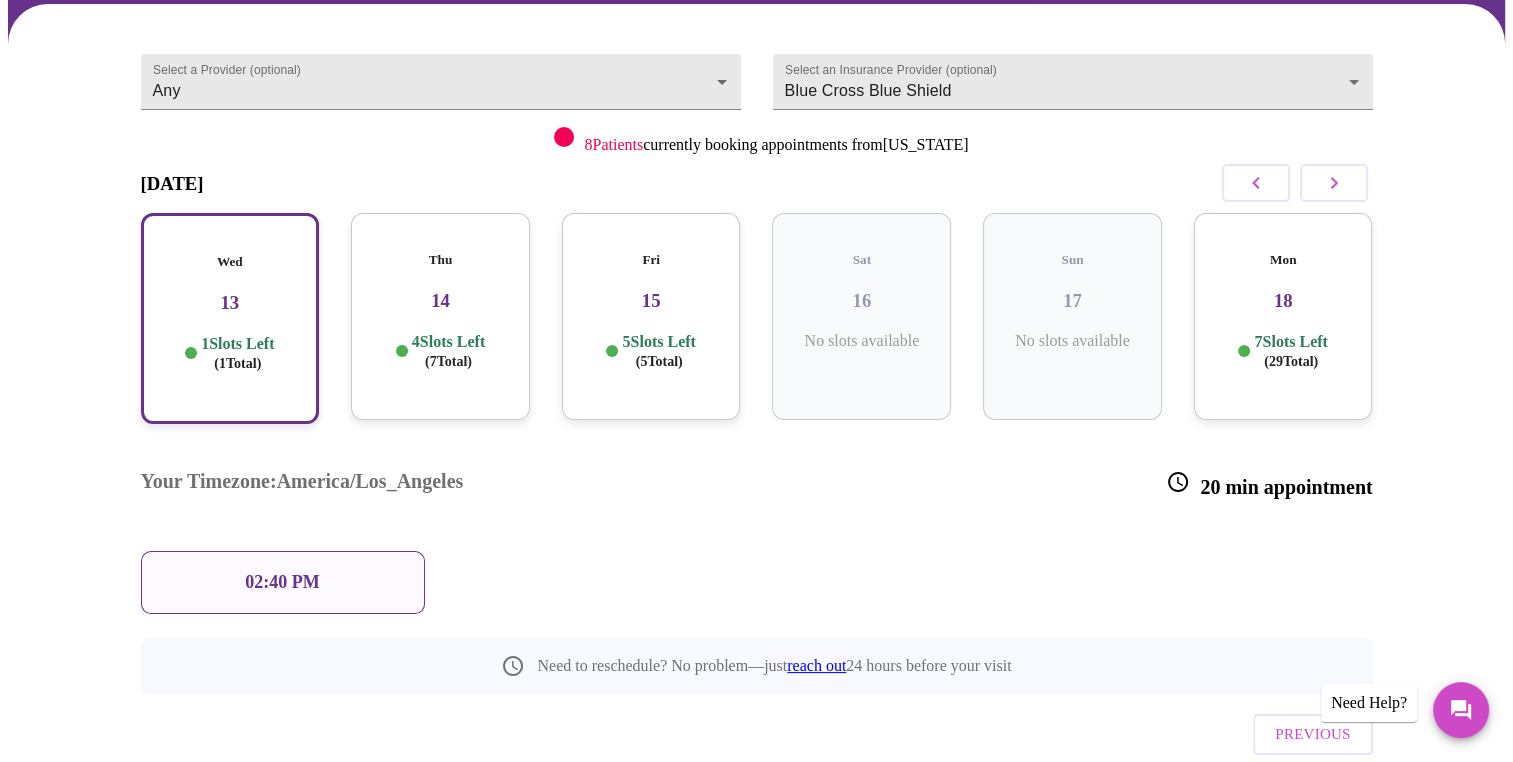 scroll, scrollTop: 184, scrollLeft: 0, axis: vertical 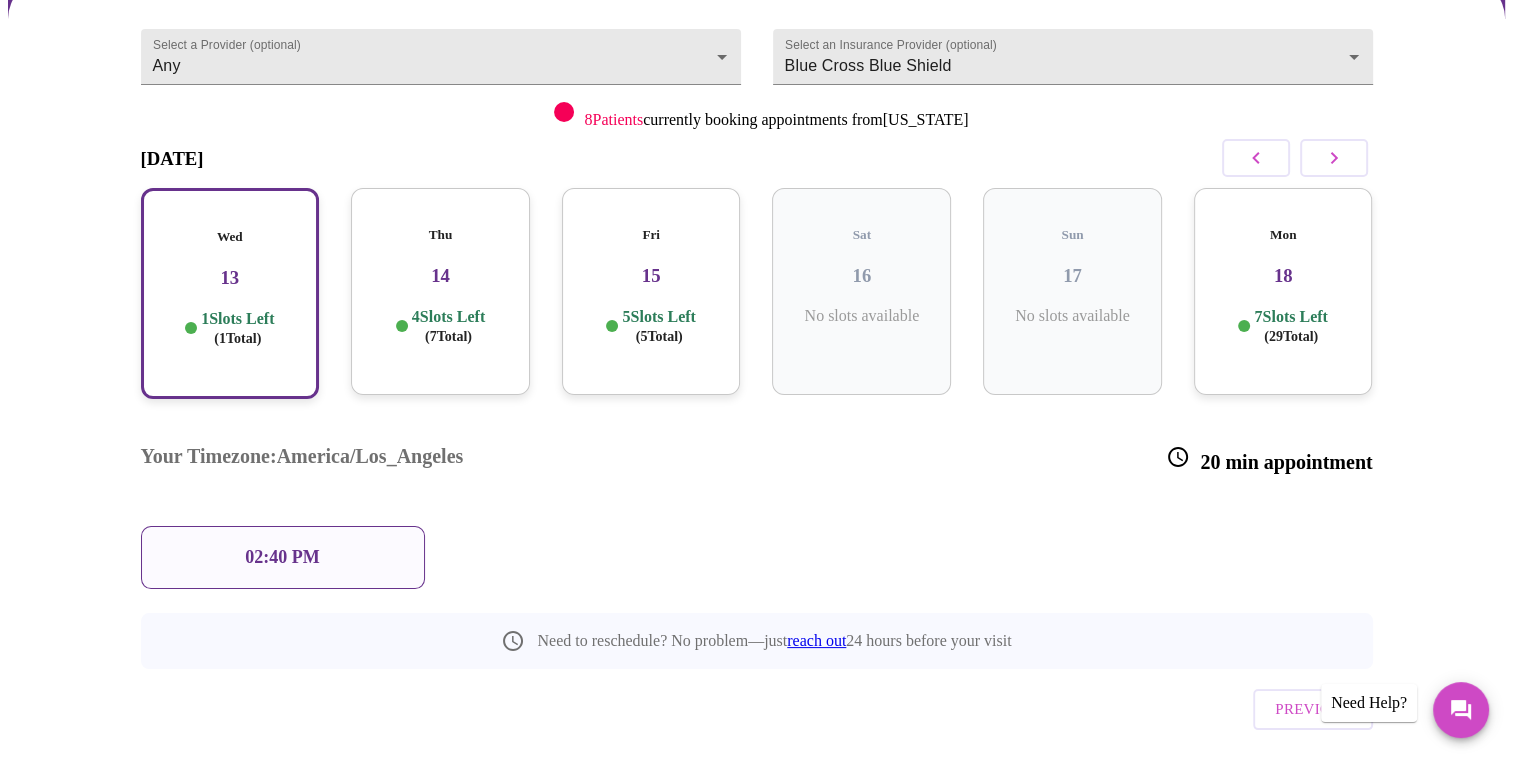 click on "02:40 PM" at bounding box center (282, 557) 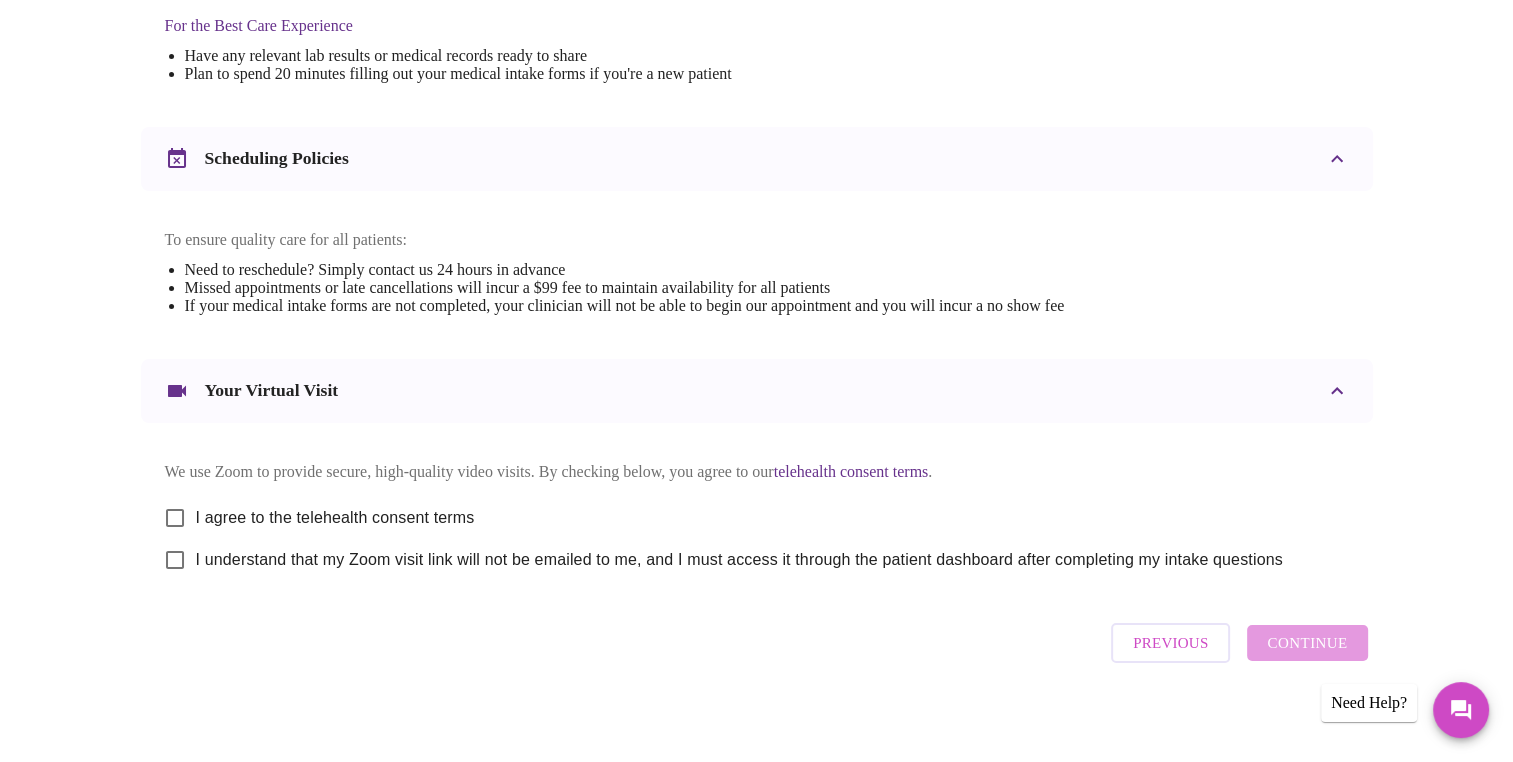scroll, scrollTop: 662, scrollLeft: 0, axis: vertical 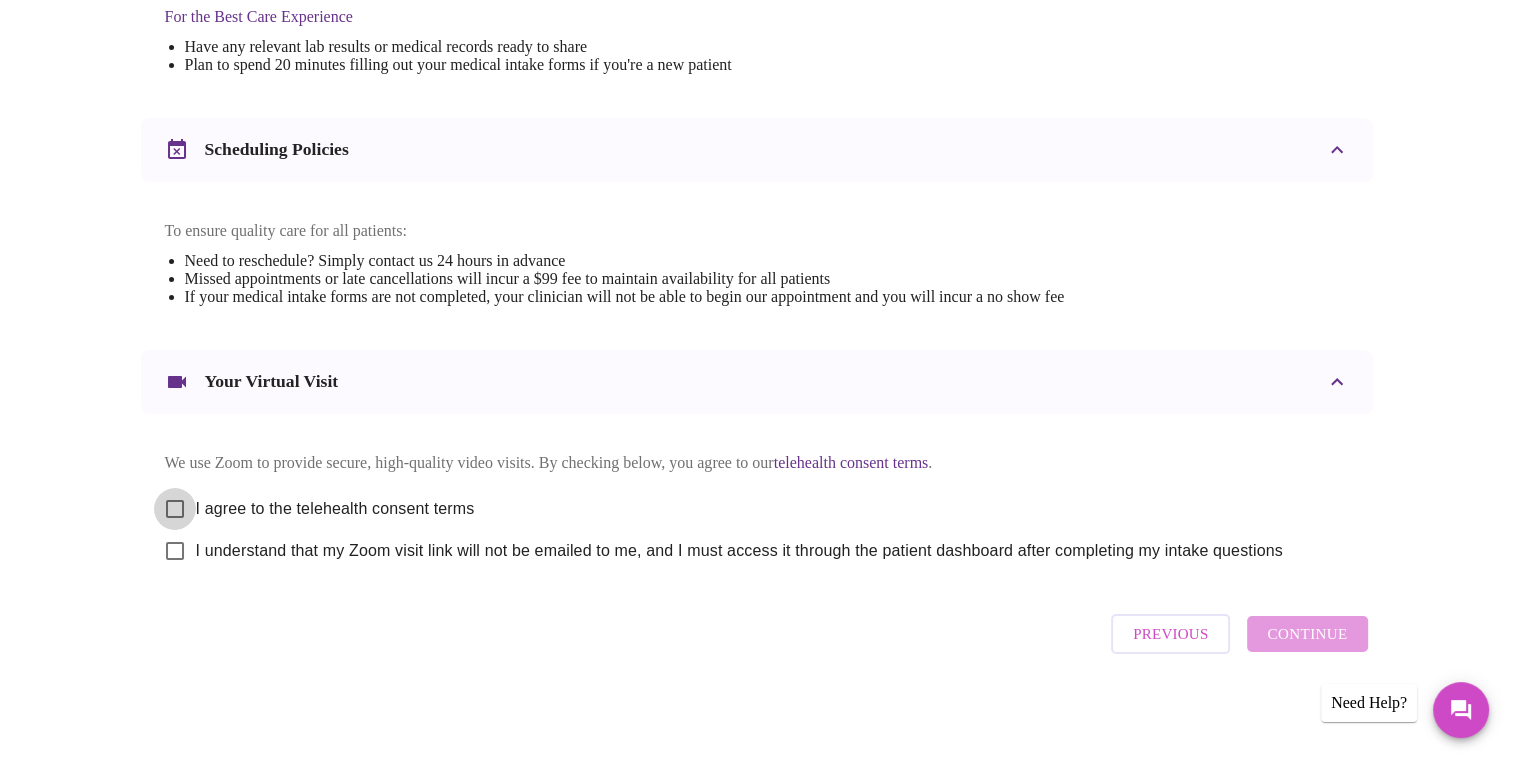 click on "I agree to the telehealth consent terms" at bounding box center (175, 509) 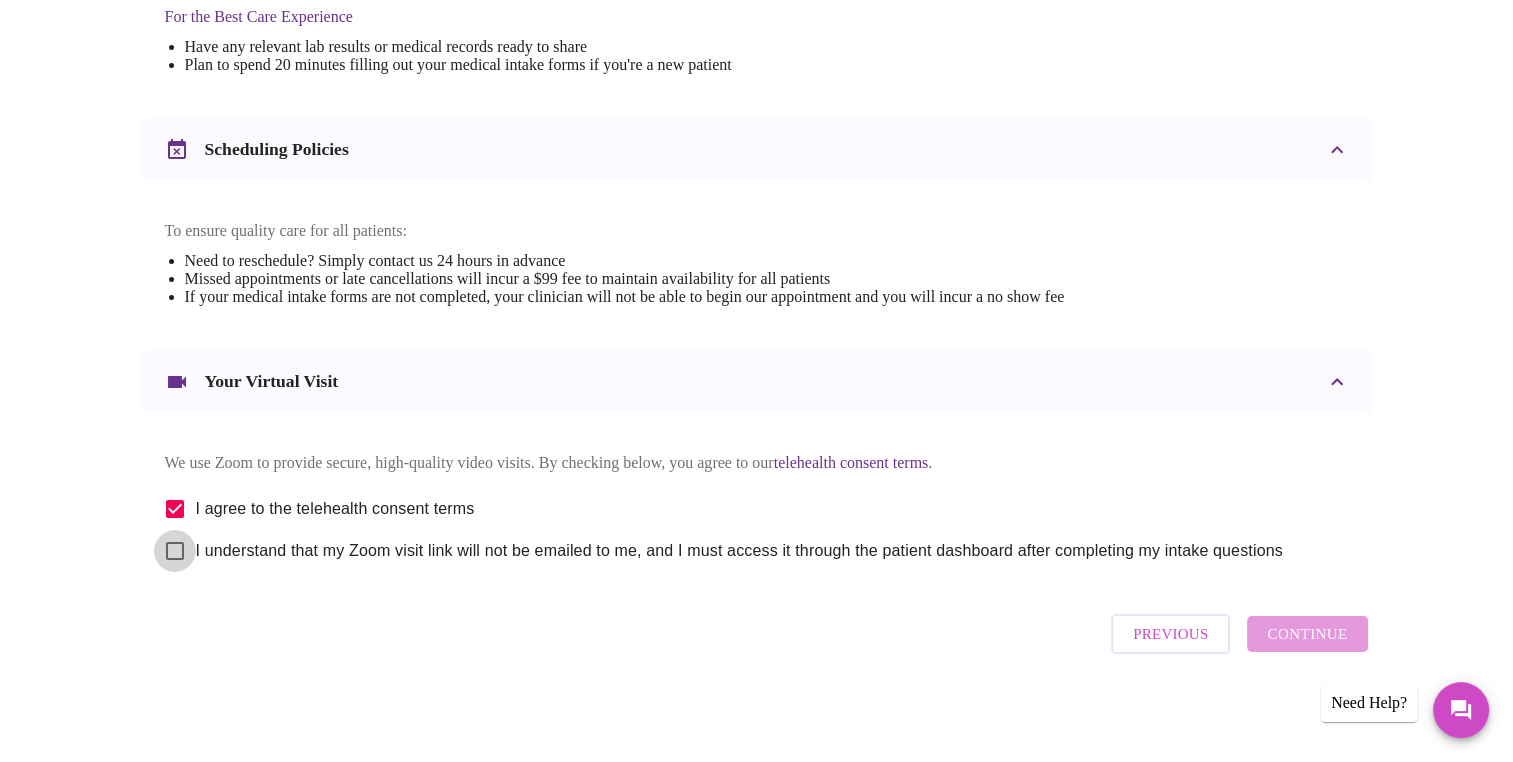 click on "I understand that my Zoom visit link will not be emailed to me, and I must access it through the patient dashboard after completing my intake questions" at bounding box center [175, 551] 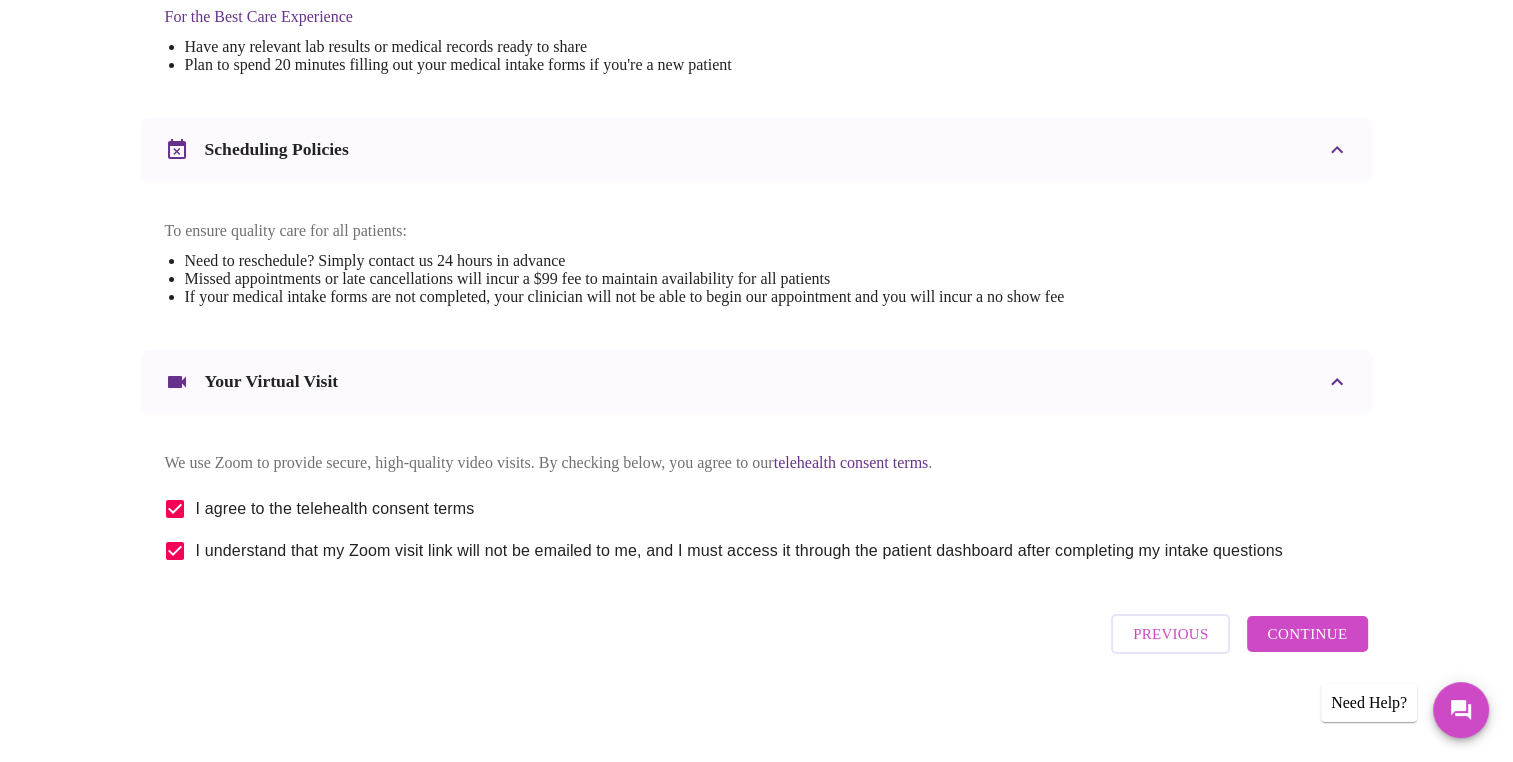 scroll, scrollTop: 662, scrollLeft: 0, axis: vertical 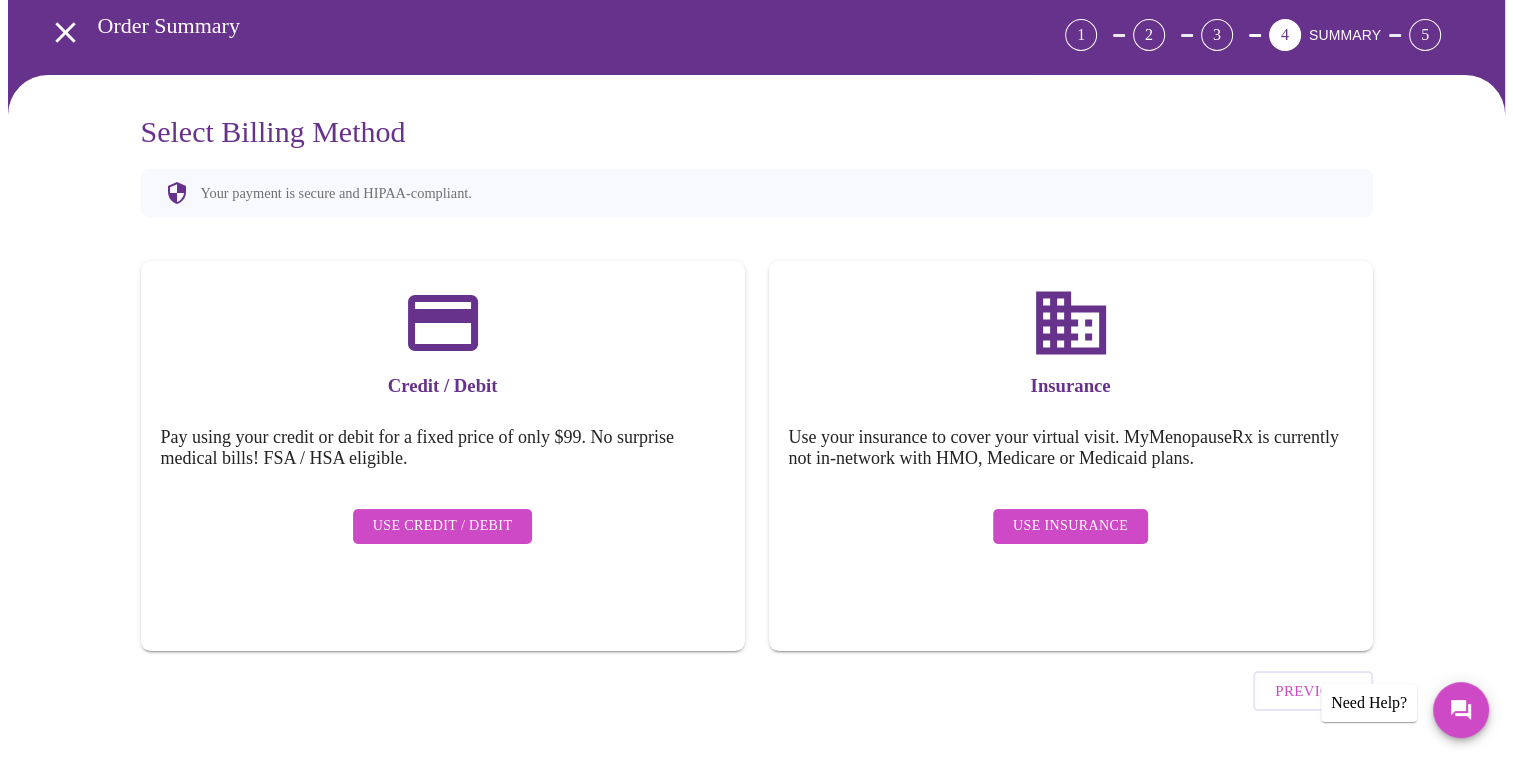 click on "Use Insurance" at bounding box center (1070, 526) 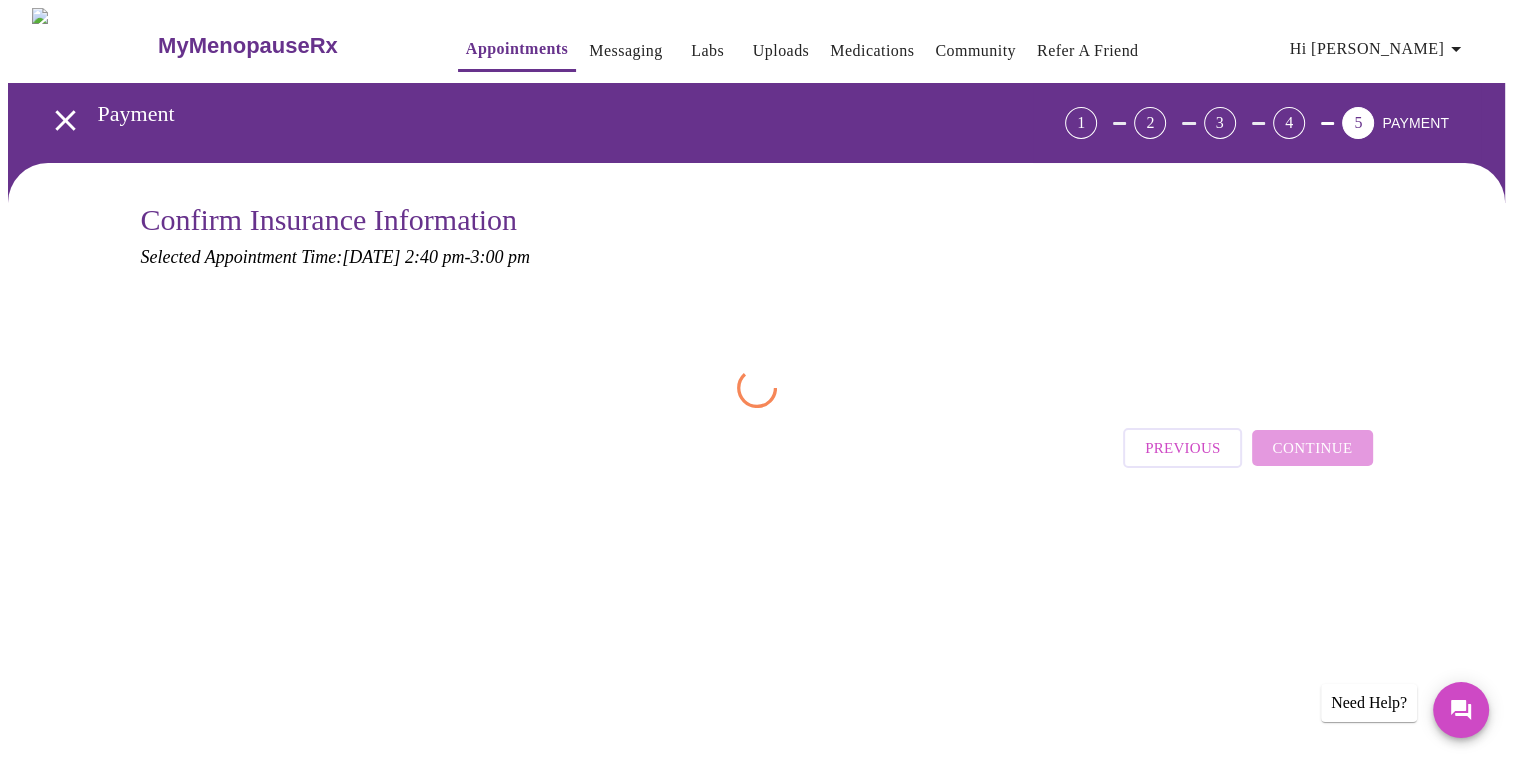 scroll, scrollTop: 0, scrollLeft: 0, axis: both 